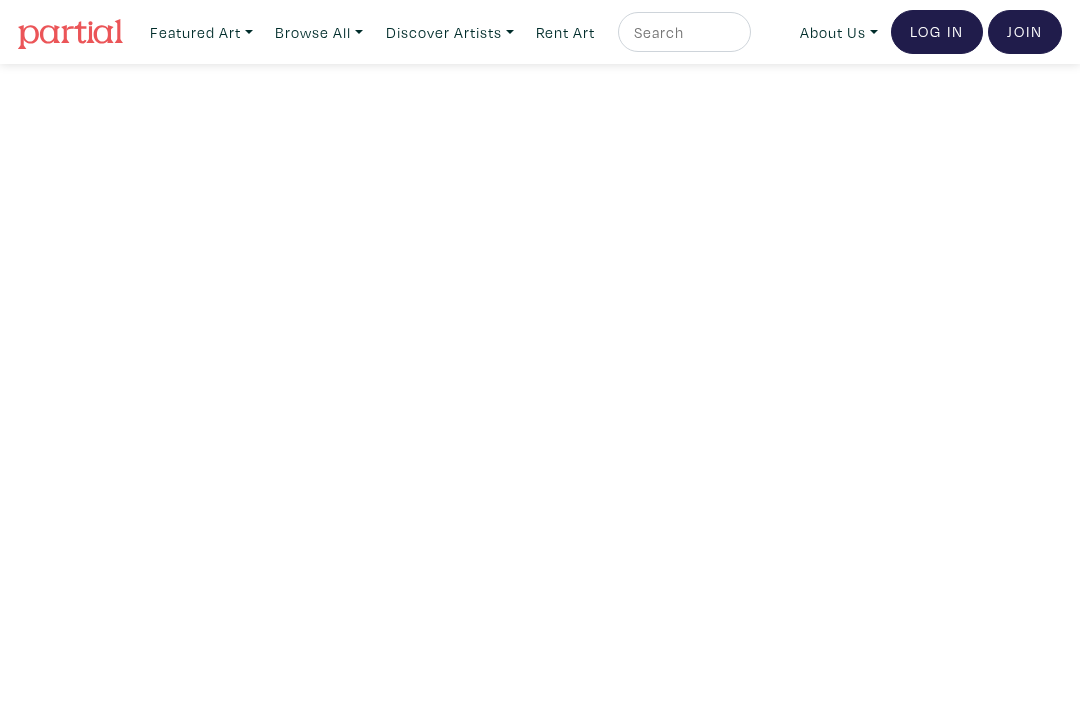 scroll, scrollTop: 0, scrollLeft: 0, axis: both 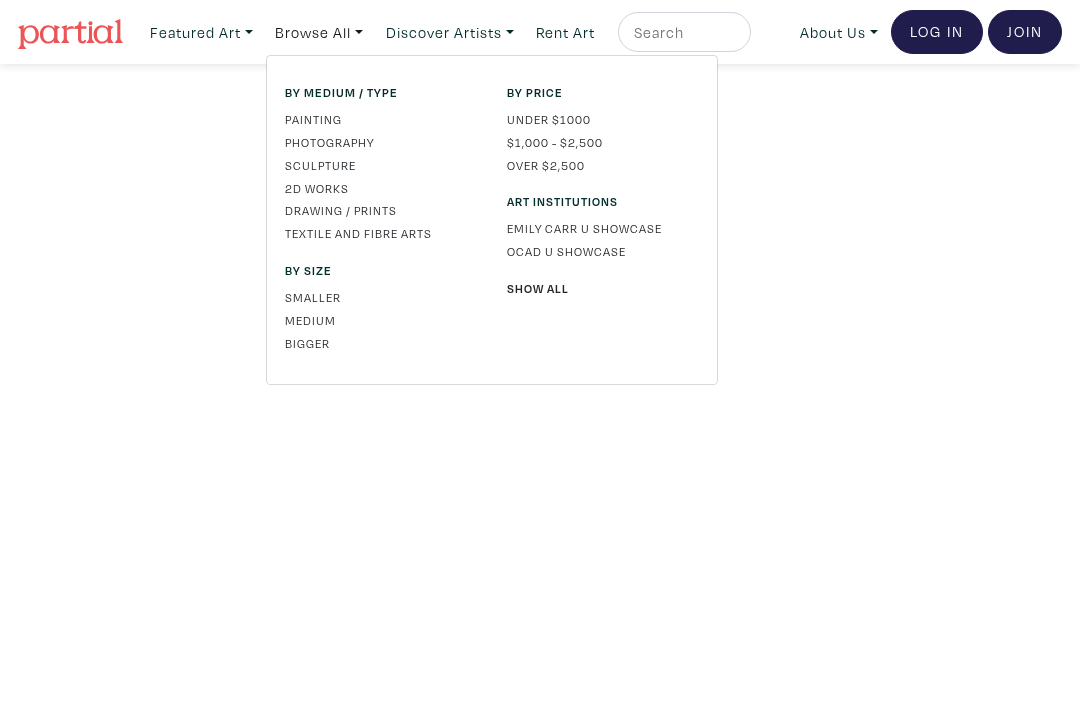 click on "Bigger" at bounding box center [381, 343] 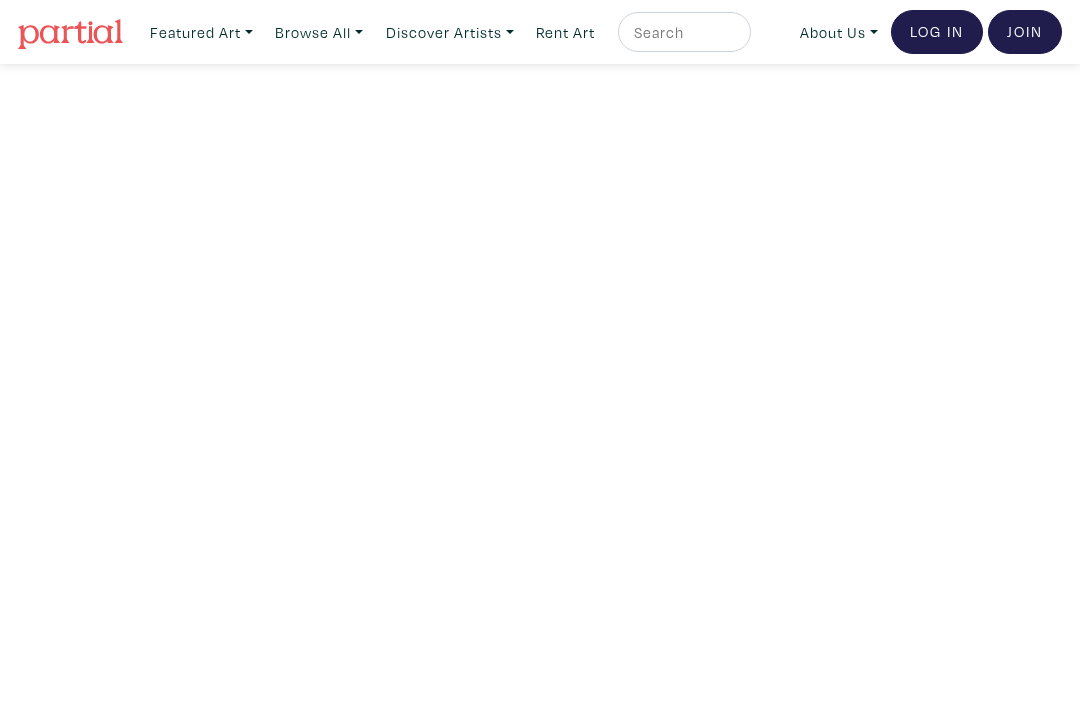 click on "Featured Art
Smalls
Landscapes
Abstracts
New Contemporary
The Minimalist
Bold Directions
For New Collectors
Guest Curators
Browse All
By medium / type
Painting
Photography
Sculpture
2D works" at bounding box center (540, 32) 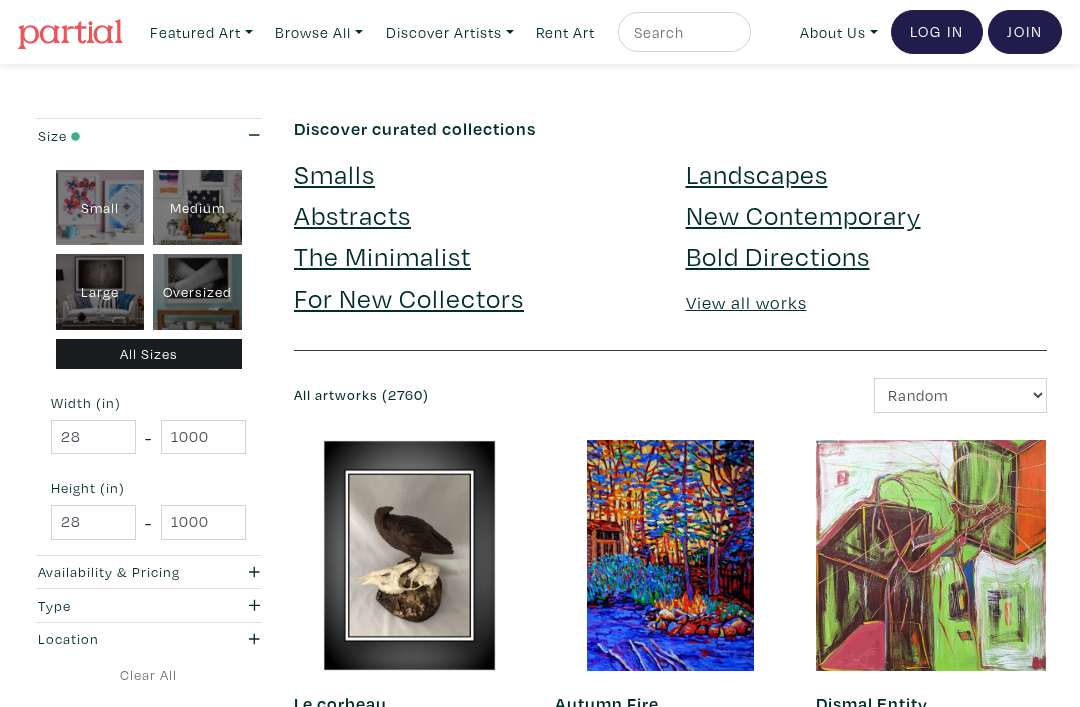 scroll, scrollTop: 0, scrollLeft: 0, axis: both 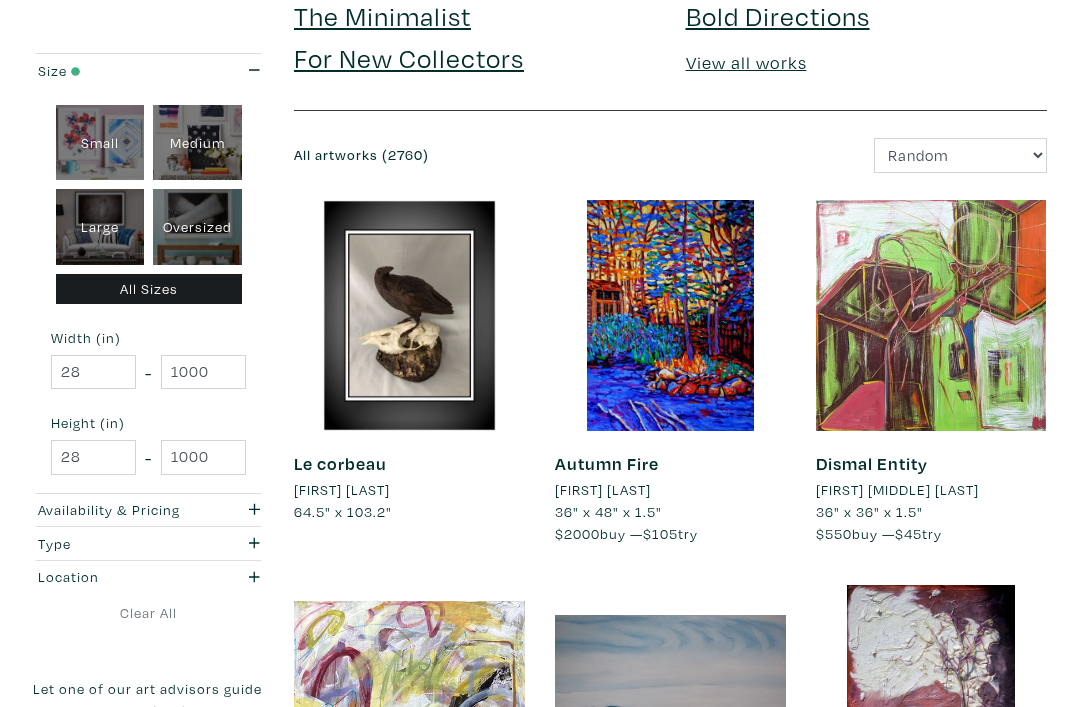 click on "Oversized" at bounding box center (197, 228) 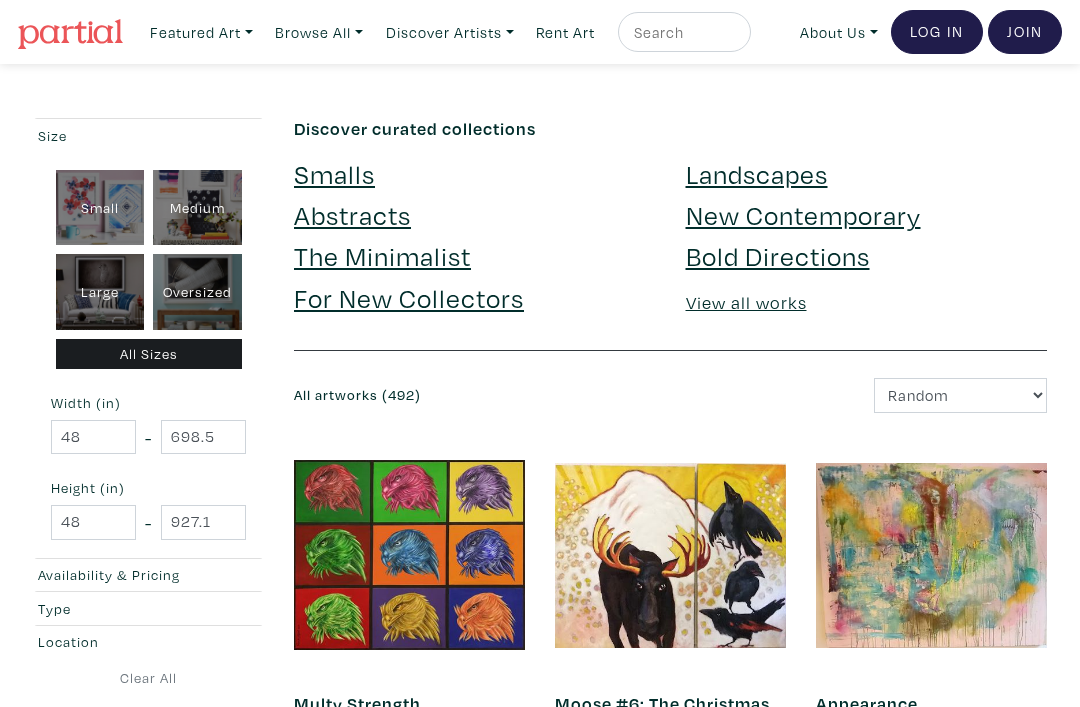 scroll, scrollTop: 0, scrollLeft: 0, axis: both 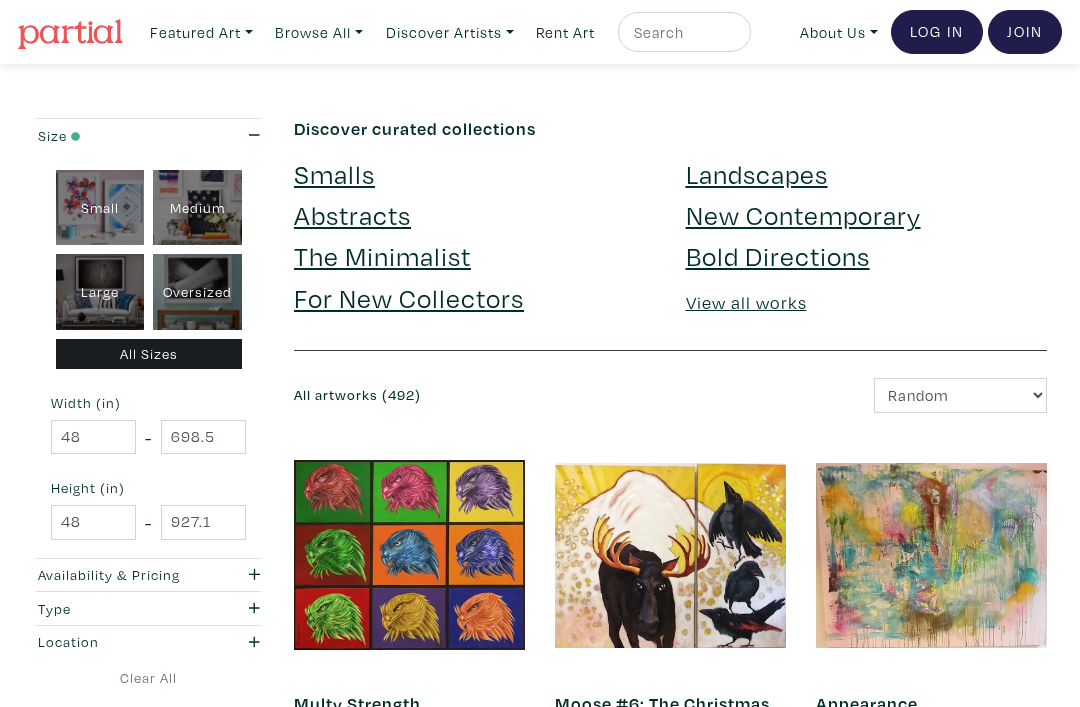 click on "Featured Art
Smalls
Landscapes
Abstracts
New Contemporary
The Minimalist
Bold Directions
For New Collectors
Guest Curators
Browse All
By medium / type
Painting
Photography
Sculpture
2D works" at bounding box center (540, 32) 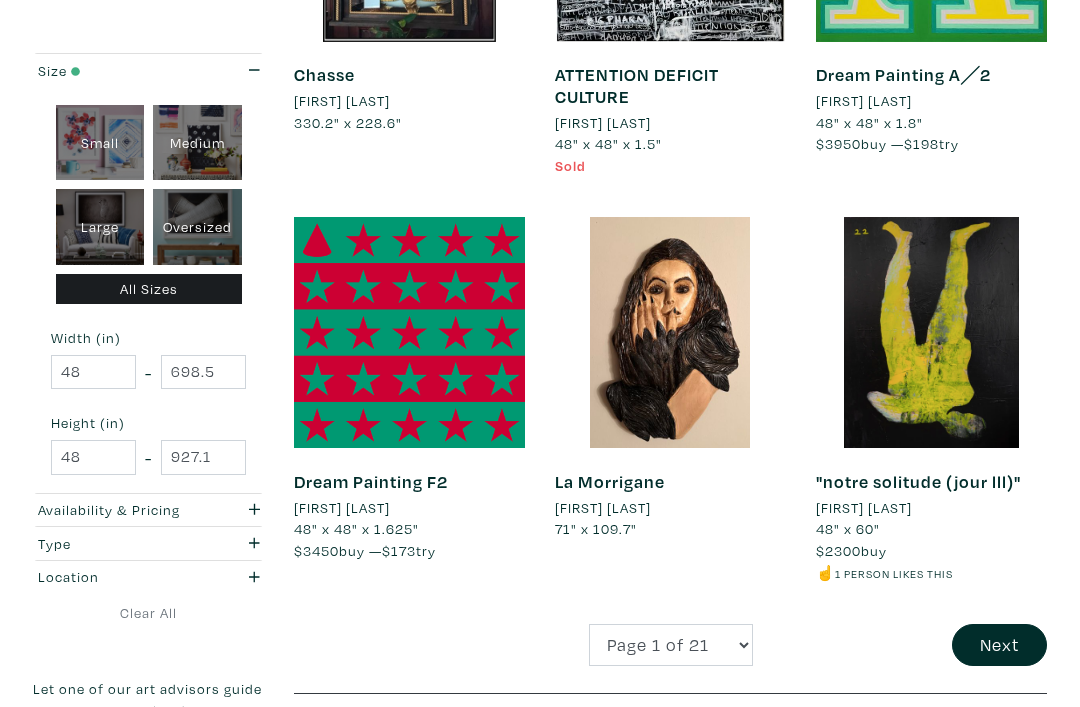 scroll, scrollTop: 3025, scrollLeft: 0, axis: vertical 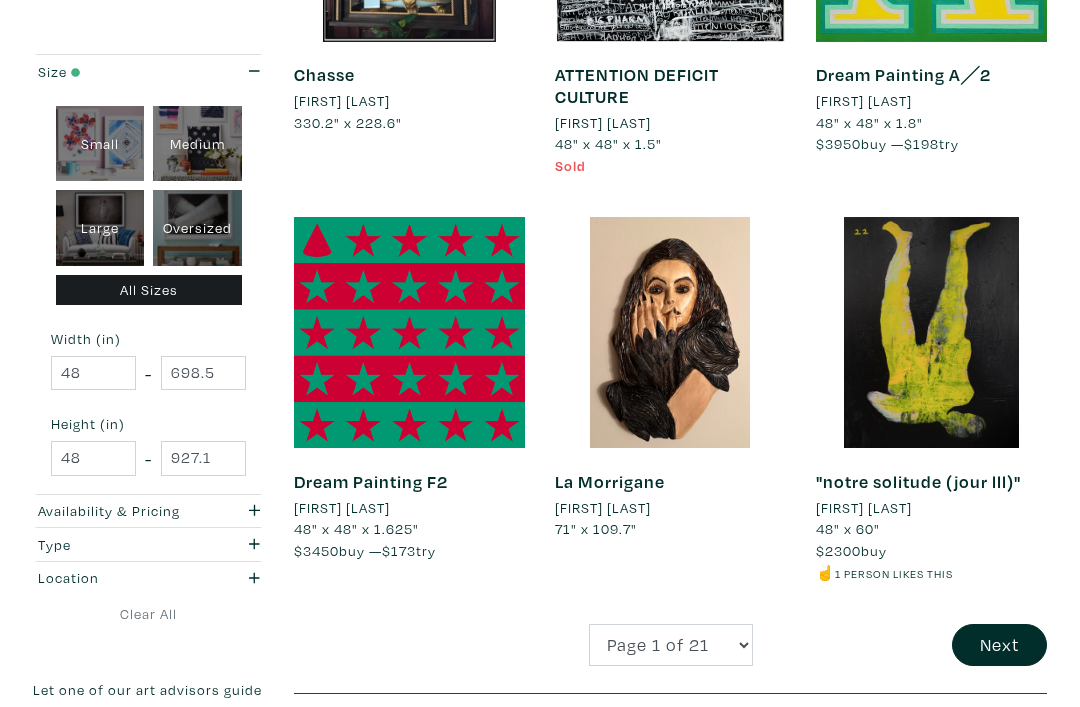 click on "Next" at bounding box center [999, 645] 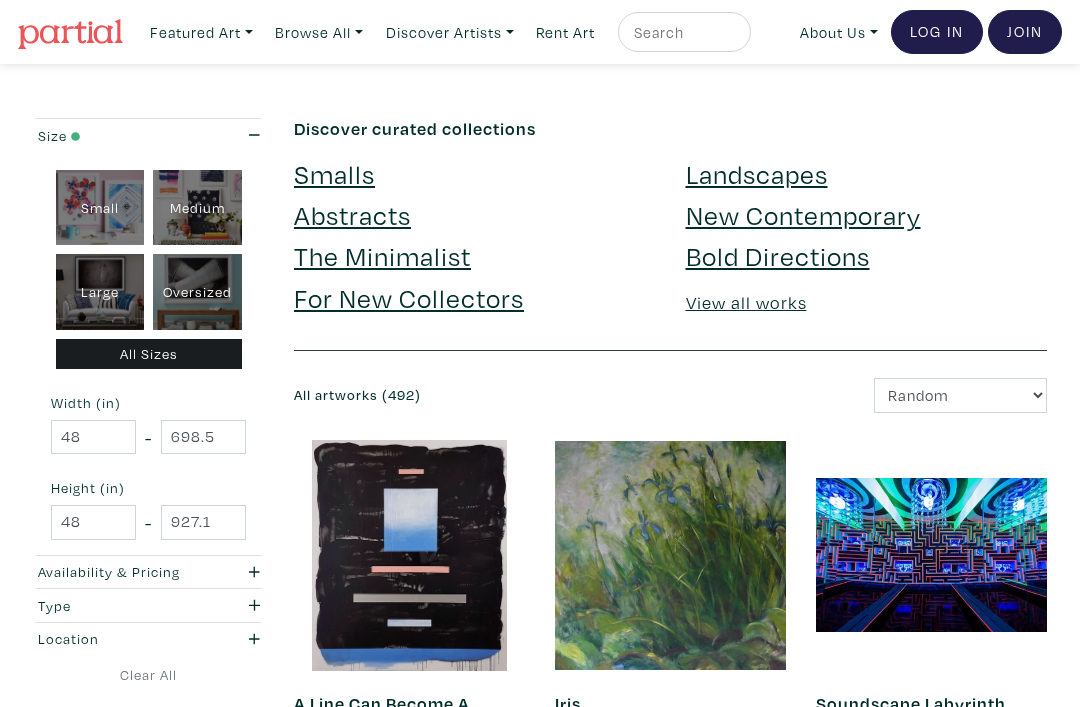 scroll, scrollTop: 0, scrollLeft: 0, axis: both 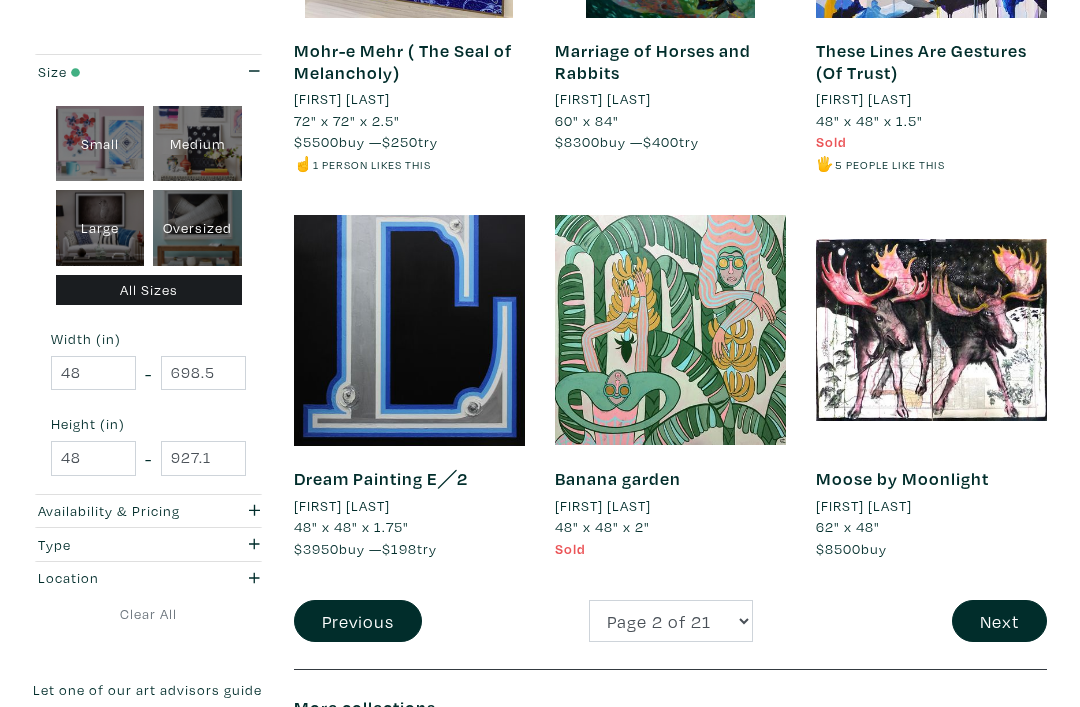 click on "Next" at bounding box center (999, 621) 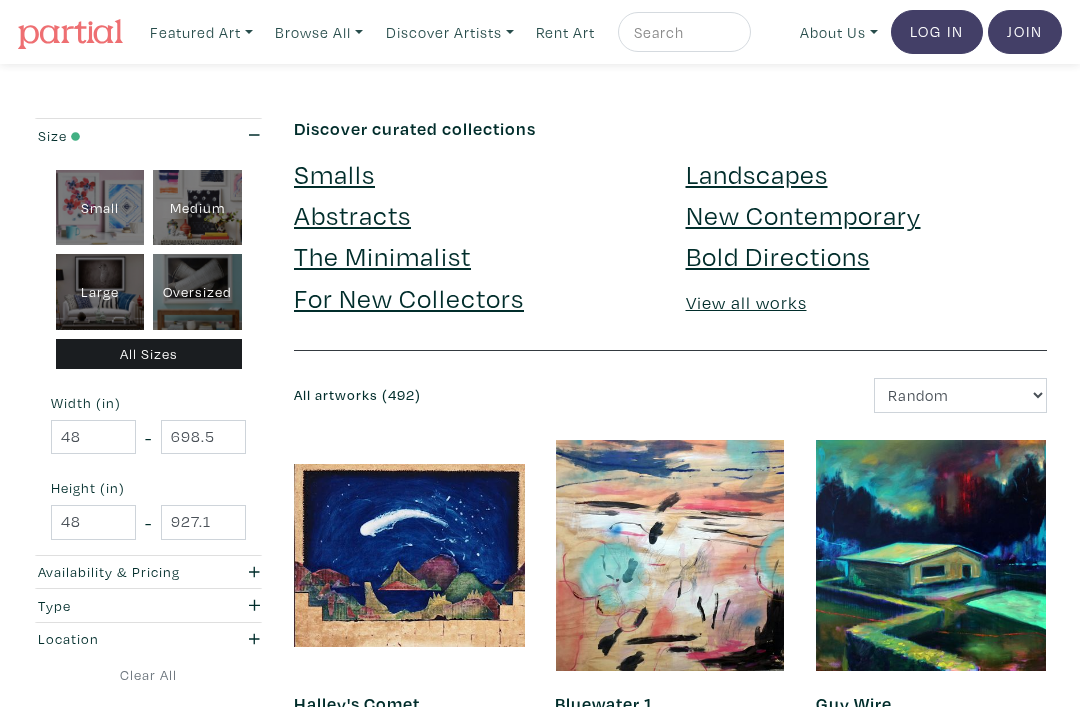 scroll, scrollTop: 0, scrollLeft: 0, axis: both 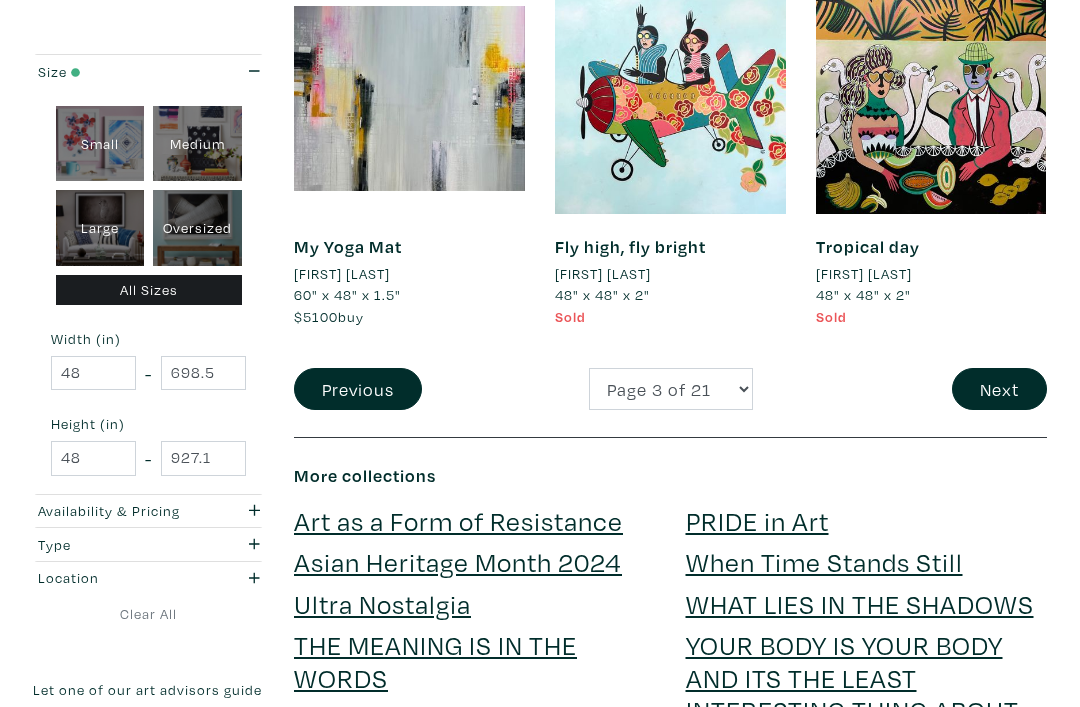 click on "Next" at bounding box center [999, 389] 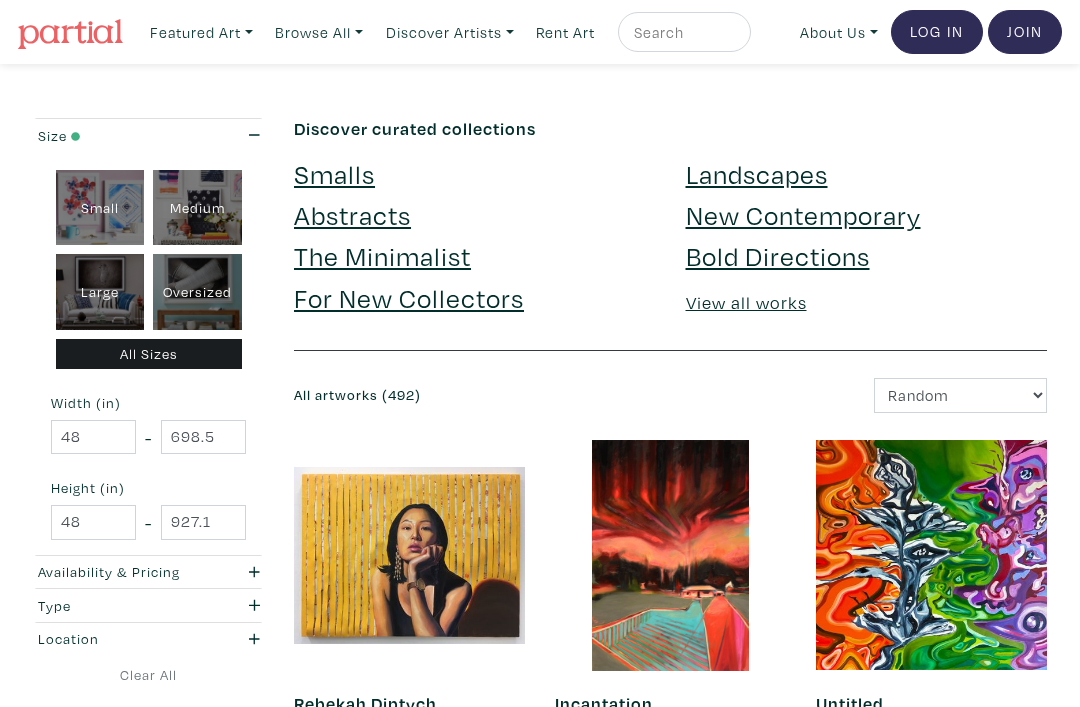 scroll, scrollTop: 0, scrollLeft: 0, axis: both 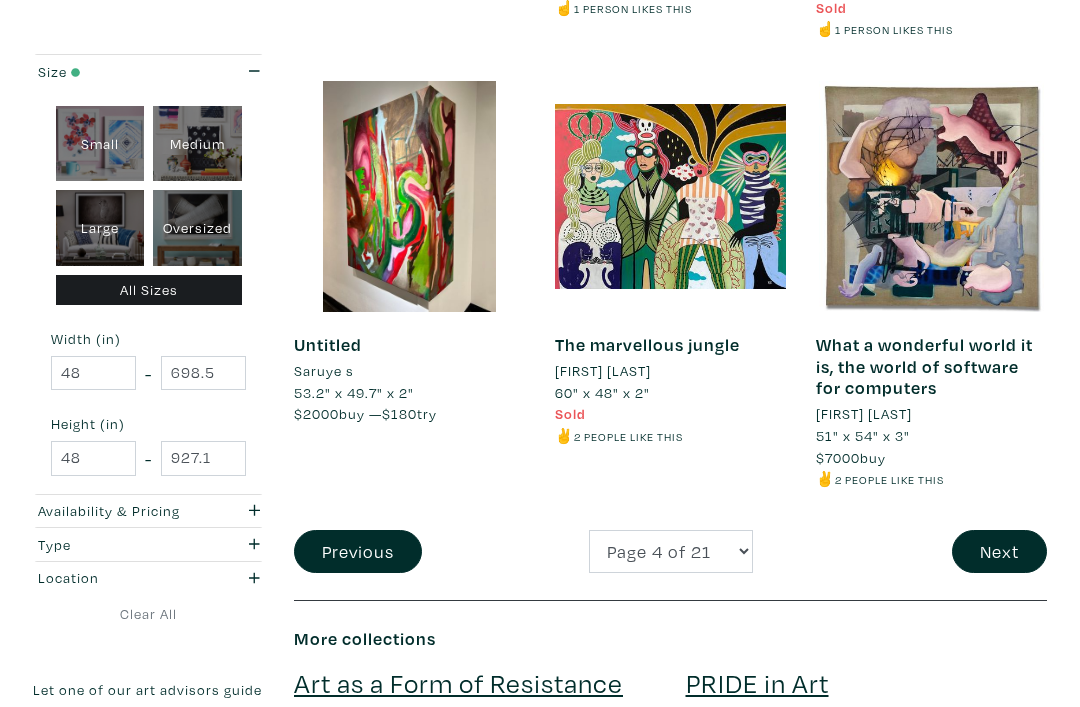 click on "Next" at bounding box center (999, 551) 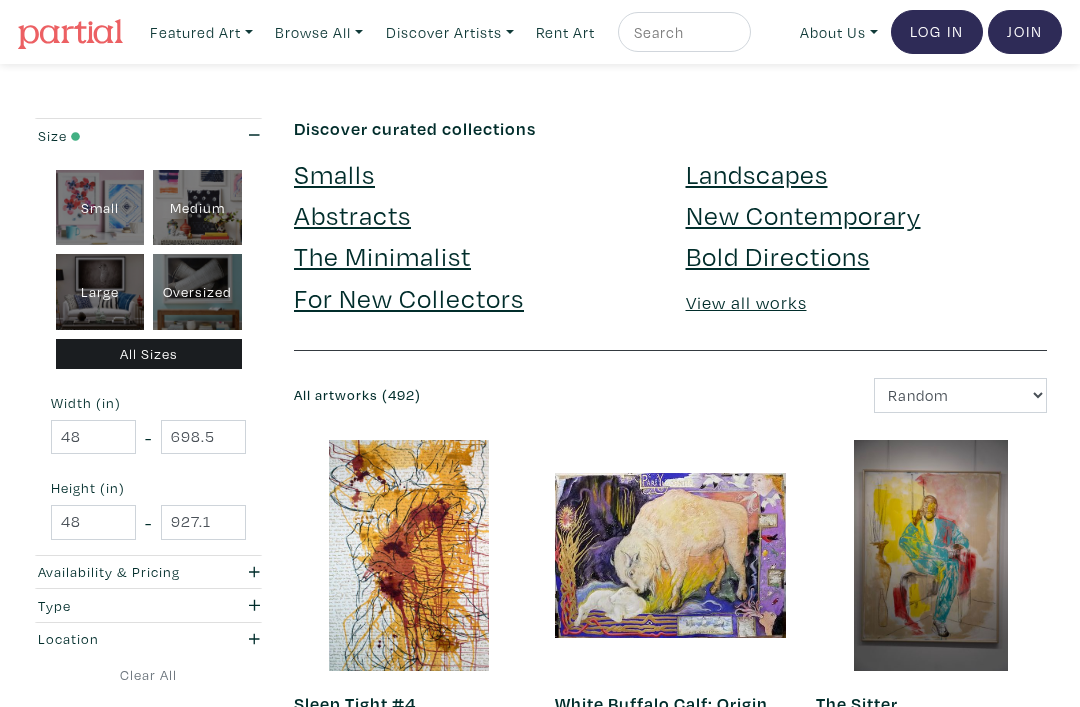 scroll, scrollTop: 0, scrollLeft: 0, axis: both 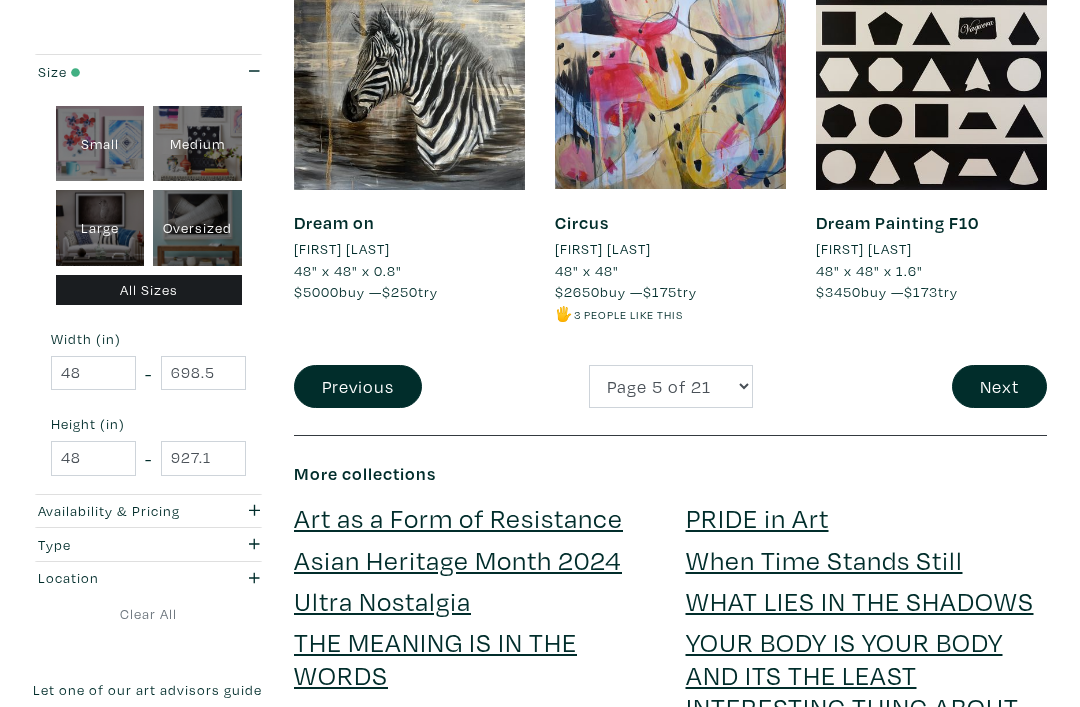 click on "Next" at bounding box center [999, 386] 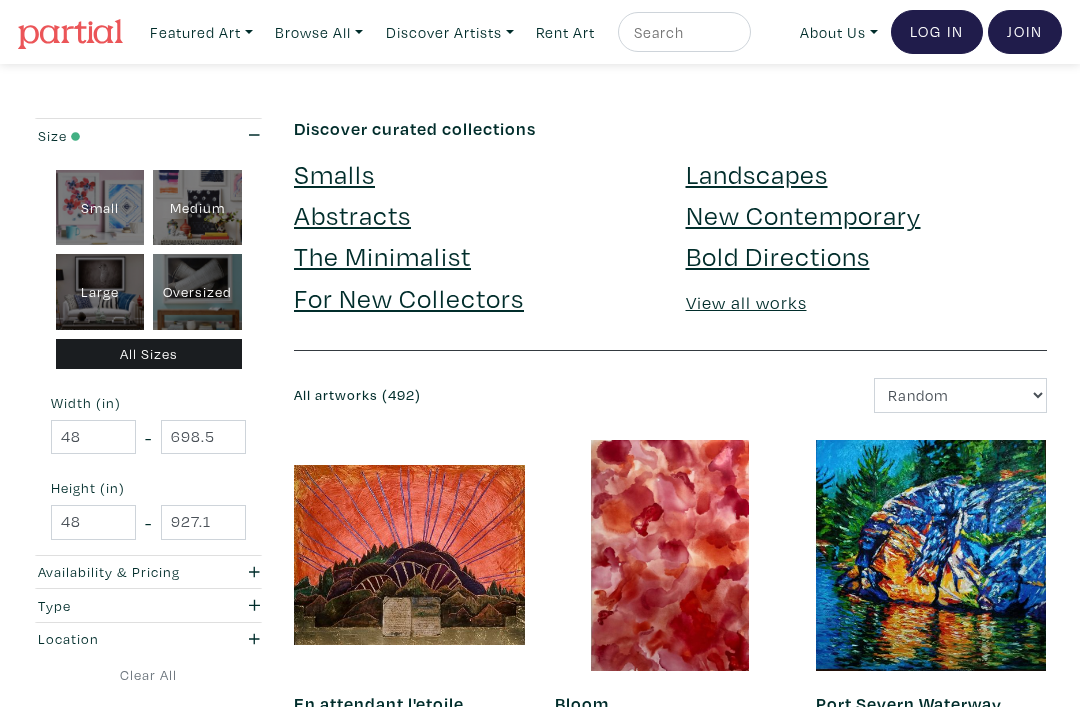 scroll, scrollTop: 0, scrollLeft: 0, axis: both 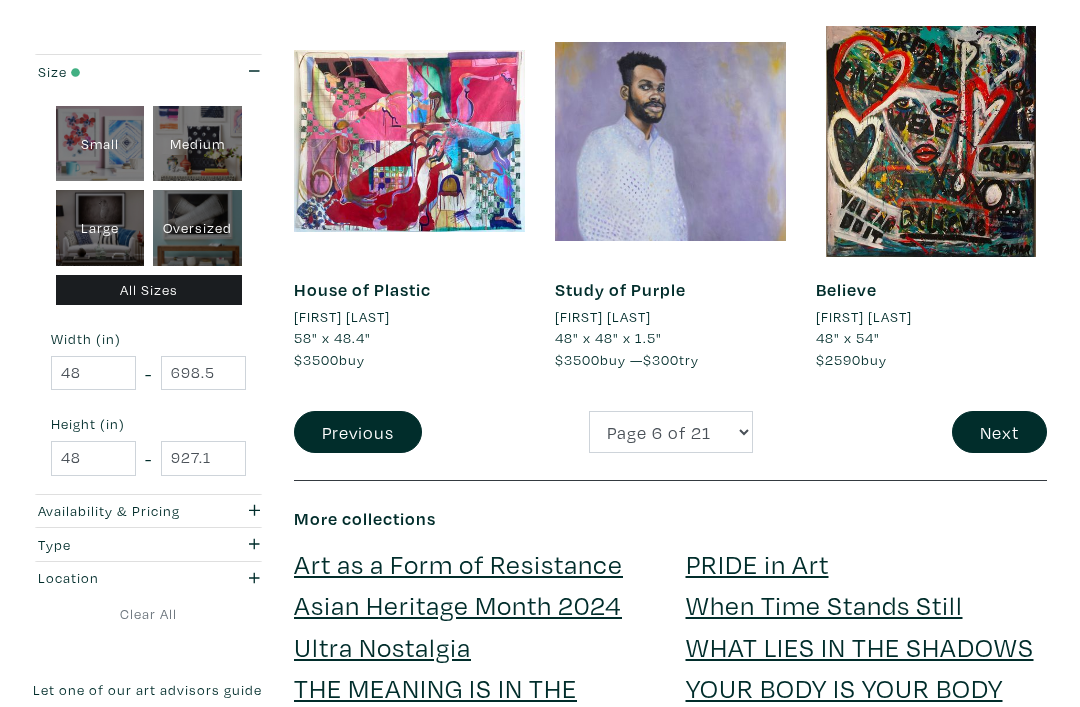 click on "Next" at bounding box center (999, 432) 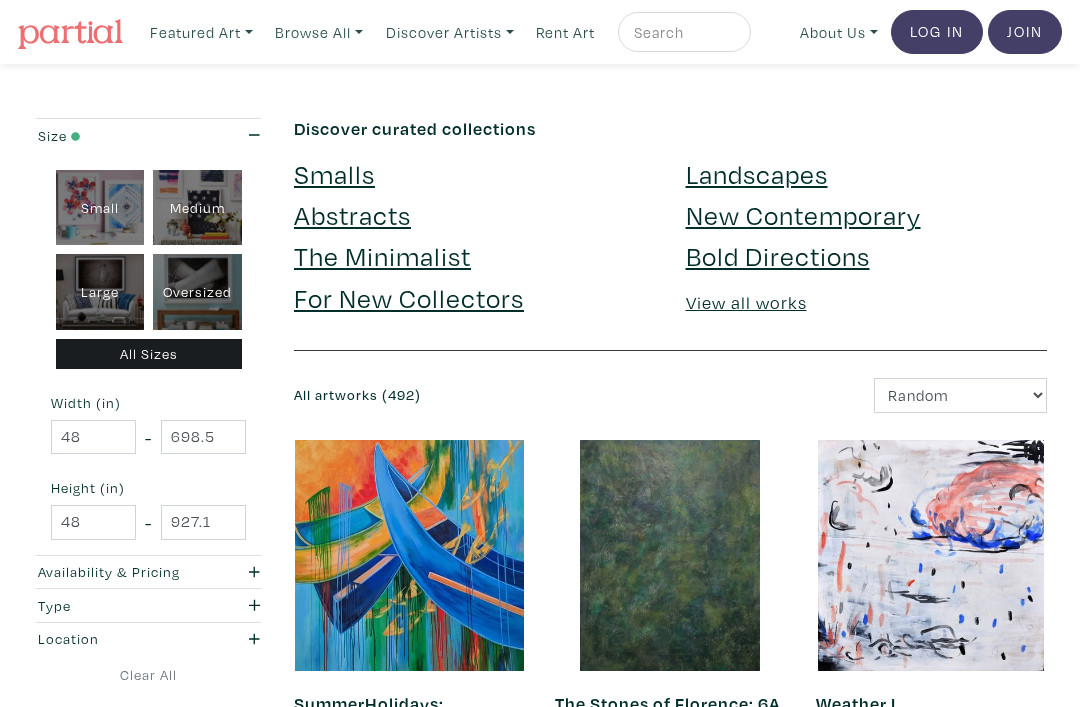 scroll, scrollTop: 0, scrollLeft: 0, axis: both 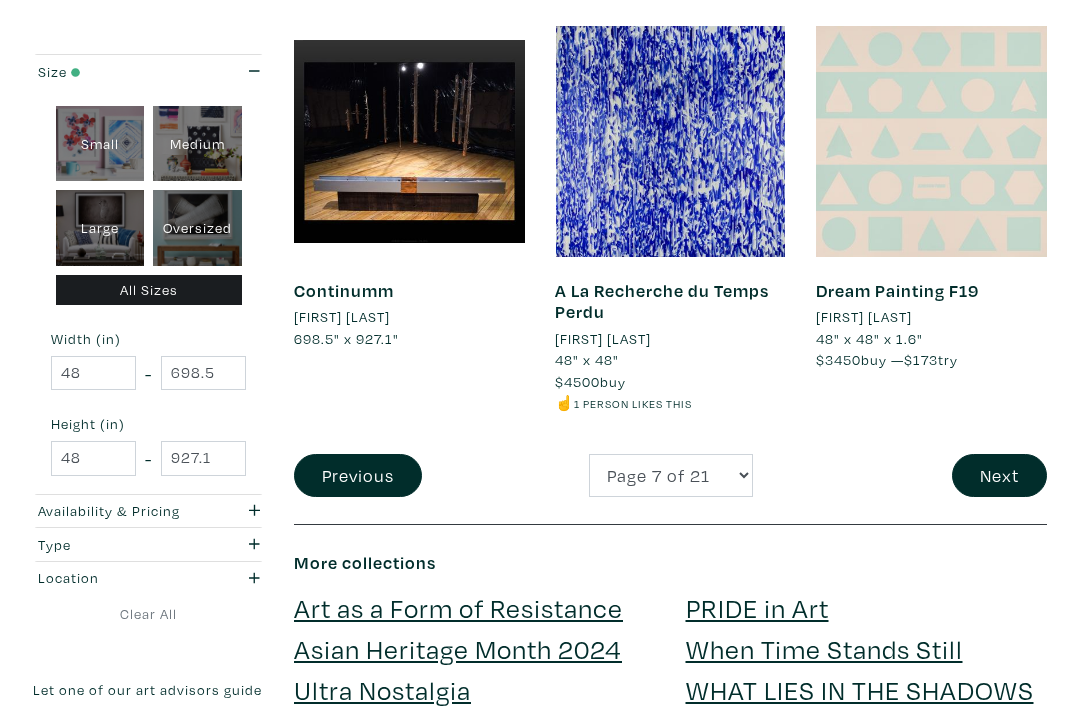 click on "Next" at bounding box center [999, 475] 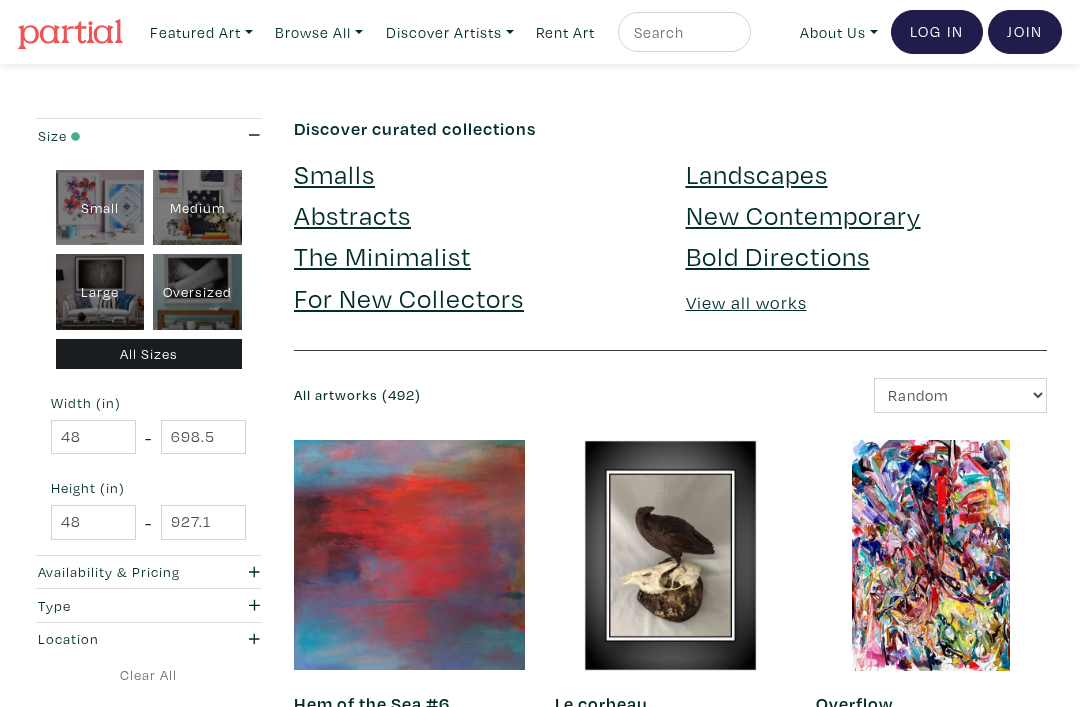 scroll, scrollTop: 0, scrollLeft: 0, axis: both 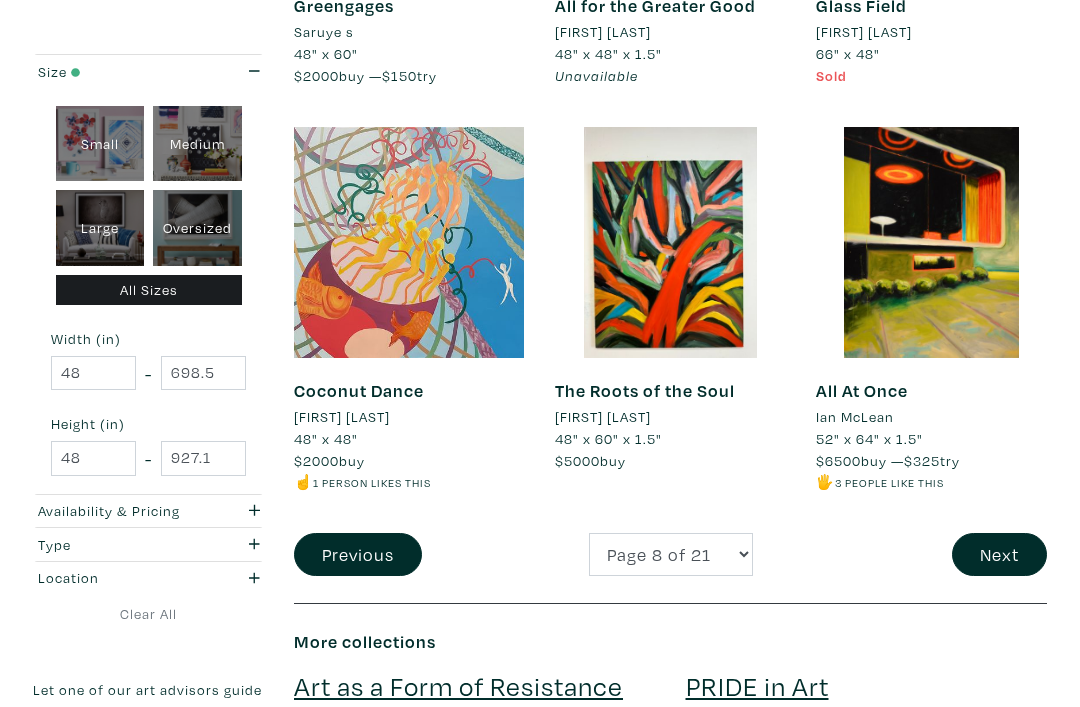 click on "Next" at bounding box center [999, 554] 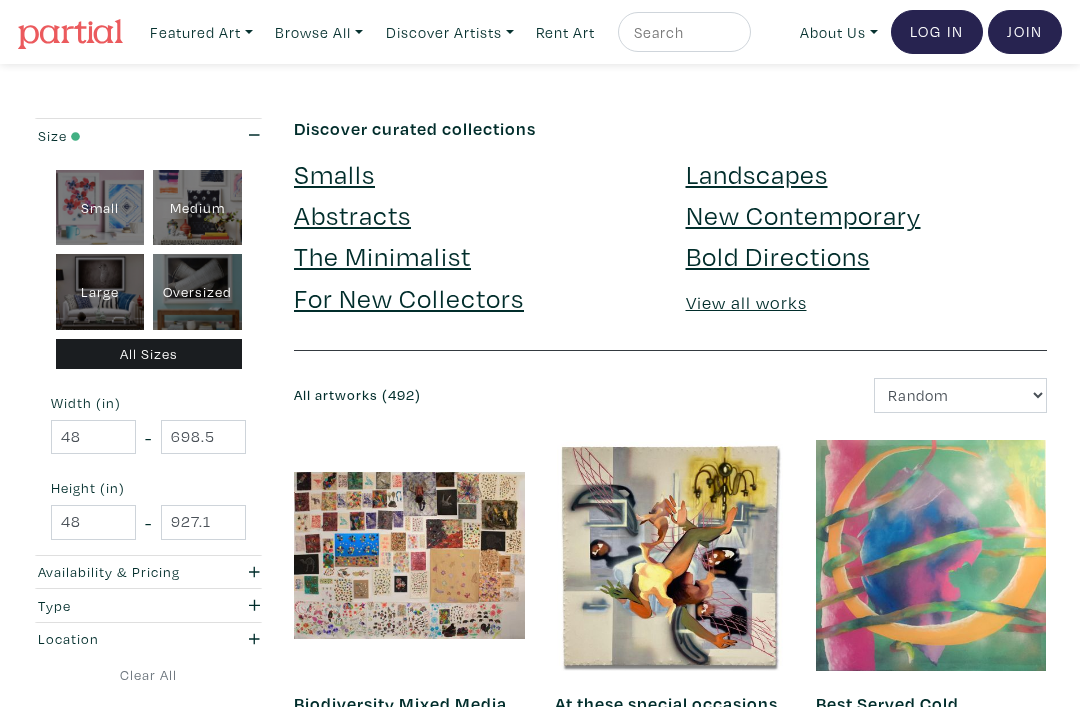scroll, scrollTop: 0, scrollLeft: 0, axis: both 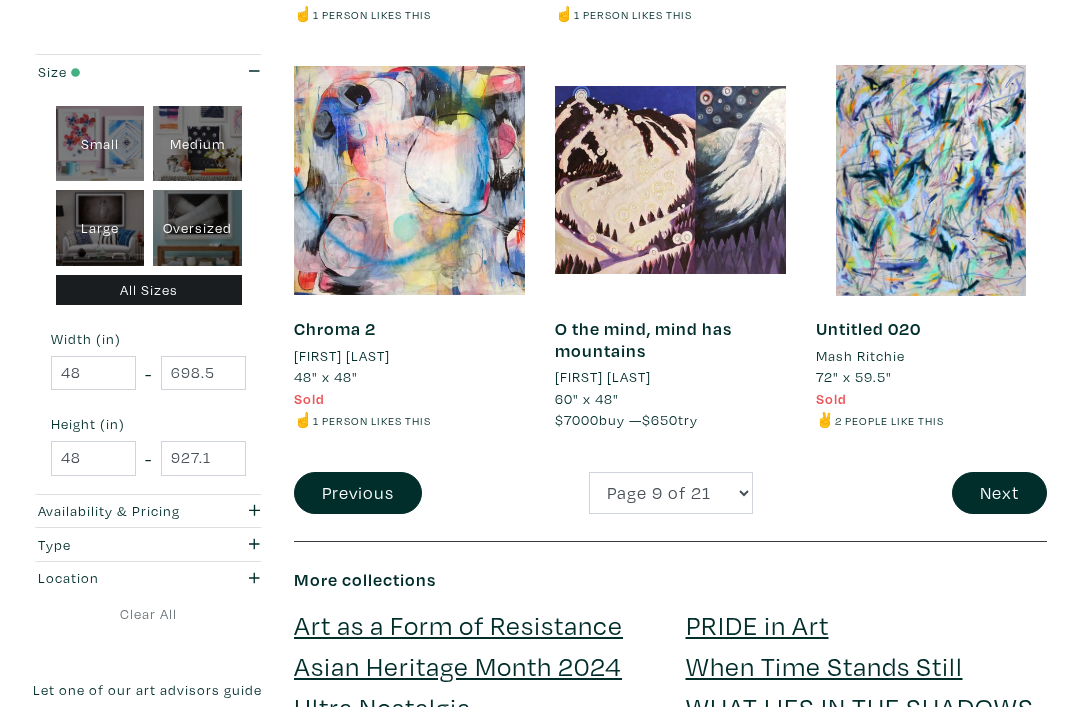 click on "Next" at bounding box center (999, 493) 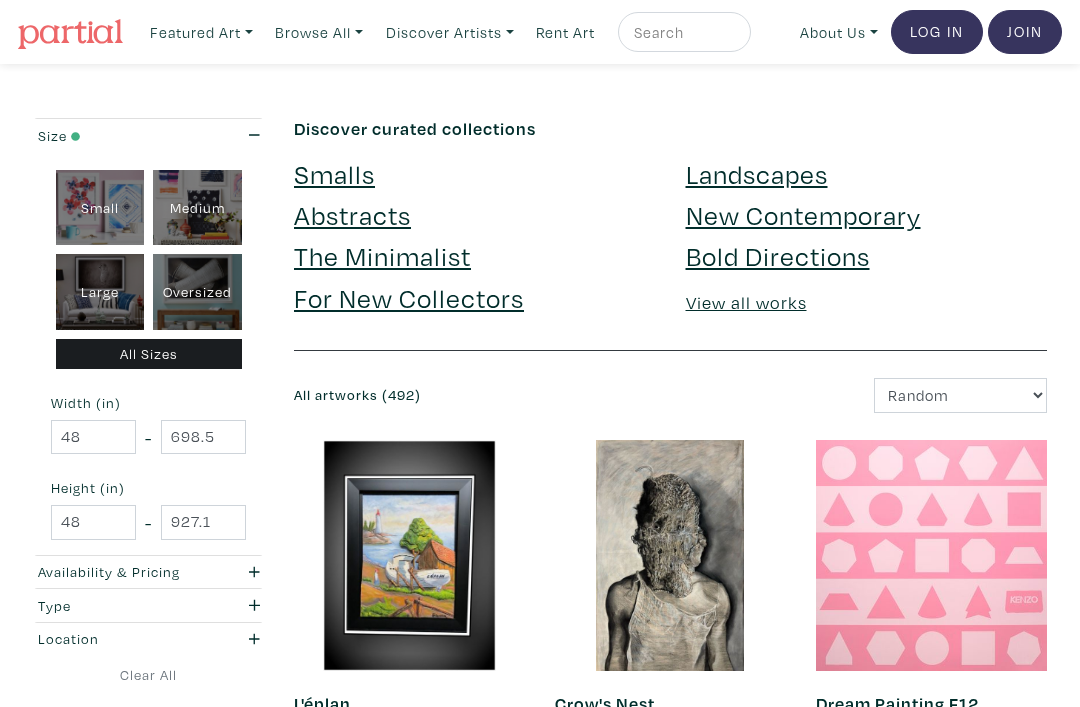 scroll, scrollTop: 0, scrollLeft: 0, axis: both 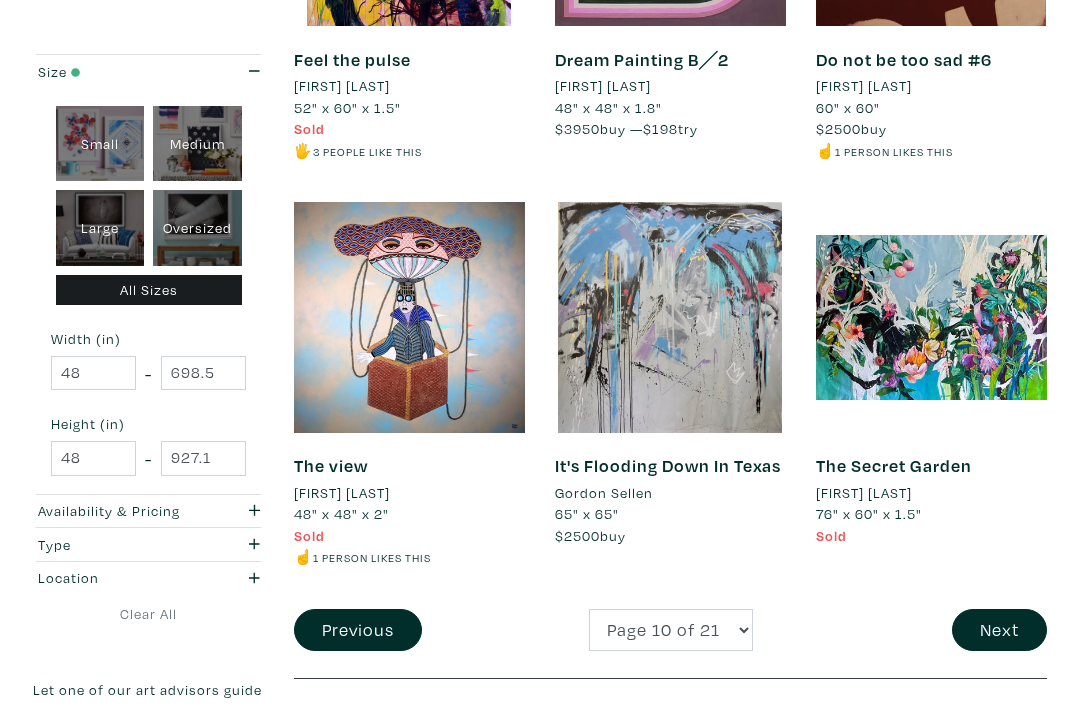 click on "Next" at bounding box center (999, 630) 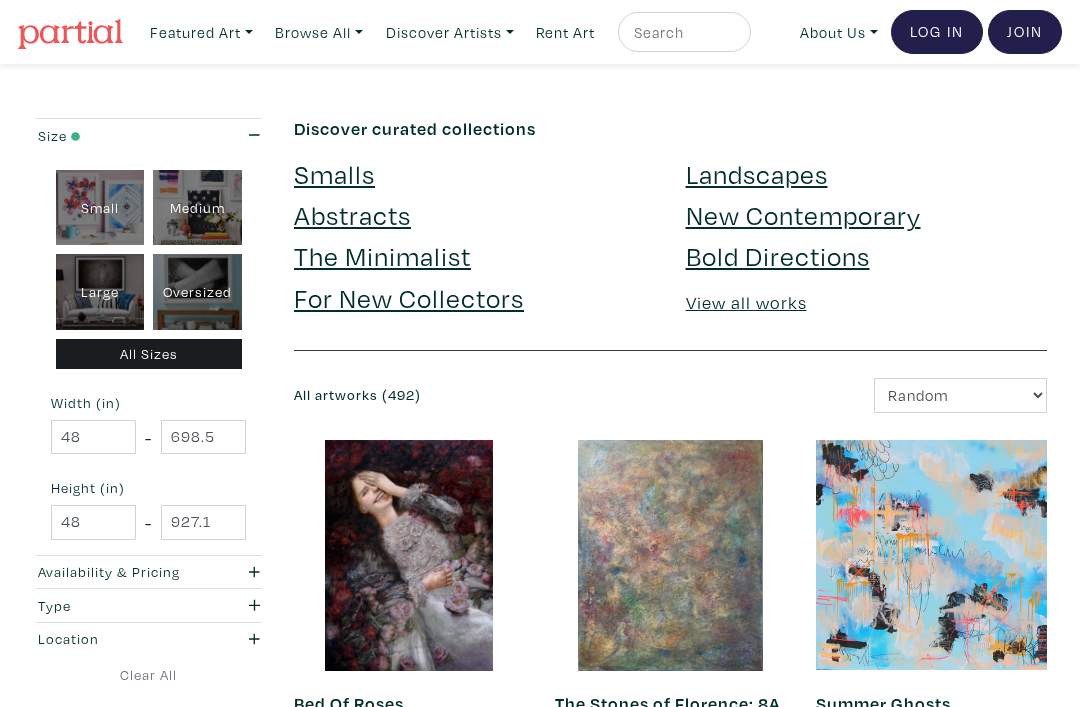 scroll, scrollTop: 0, scrollLeft: 0, axis: both 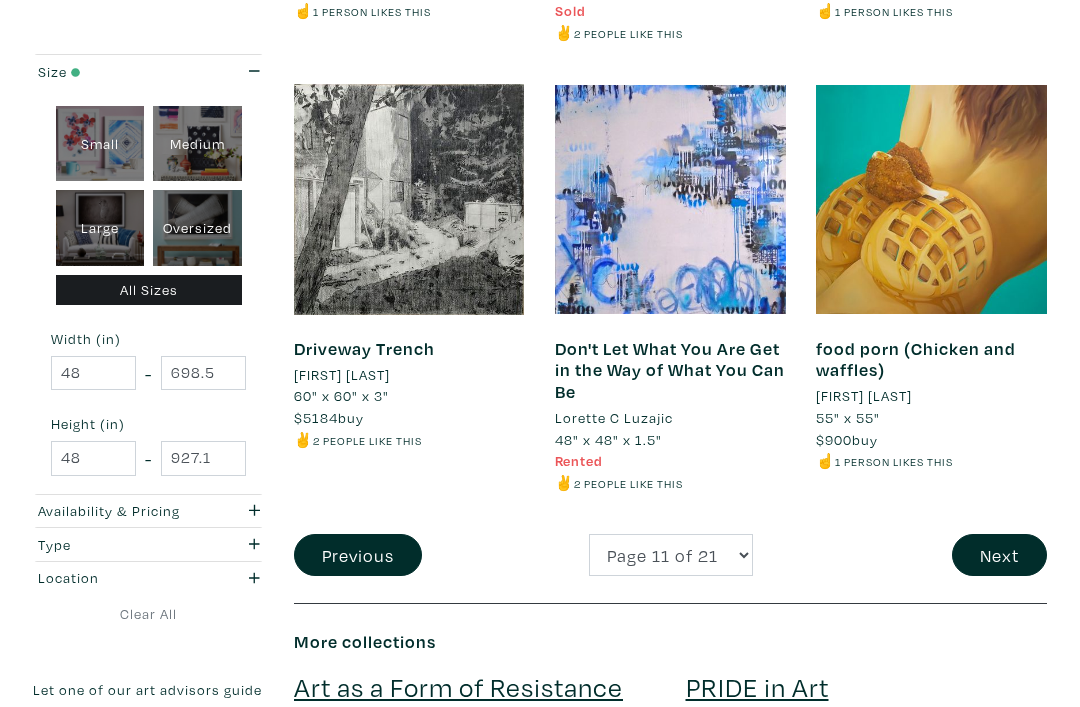 click on "Next" at bounding box center [999, 555] 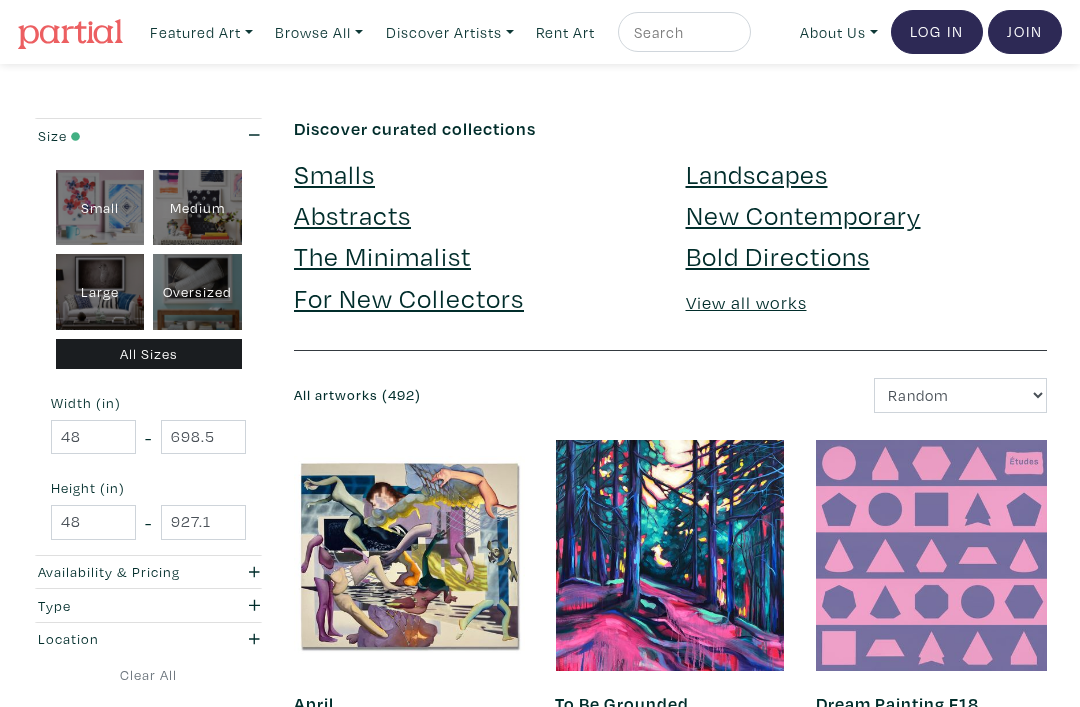 scroll, scrollTop: 0, scrollLeft: 0, axis: both 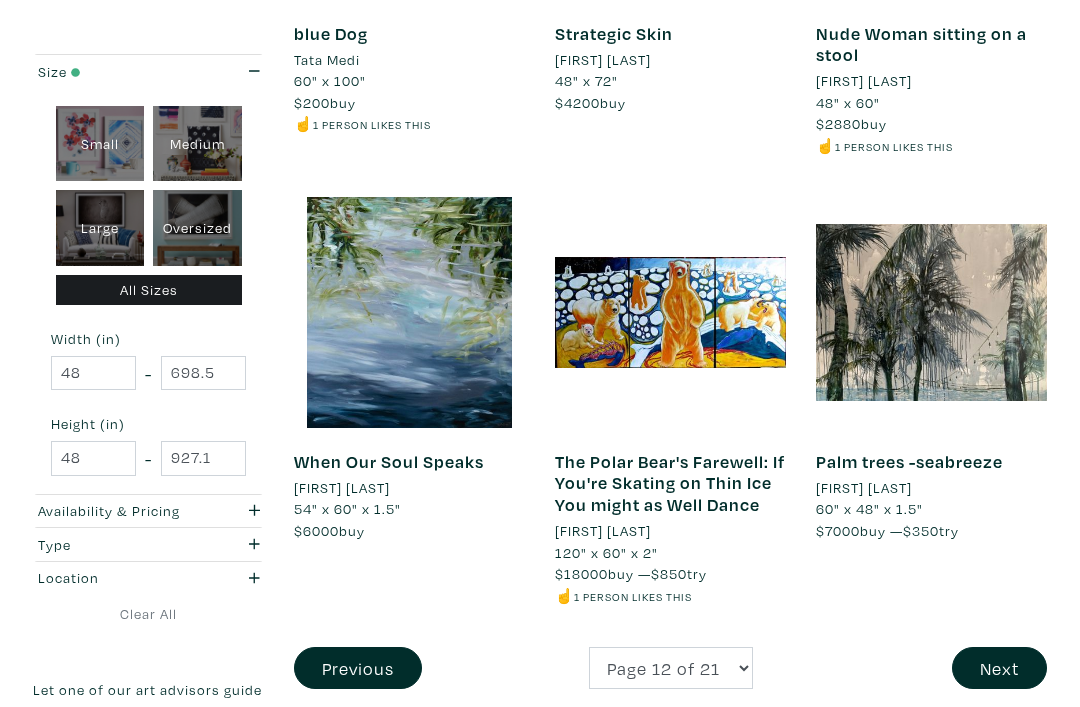 click on "Next" at bounding box center (999, 668) 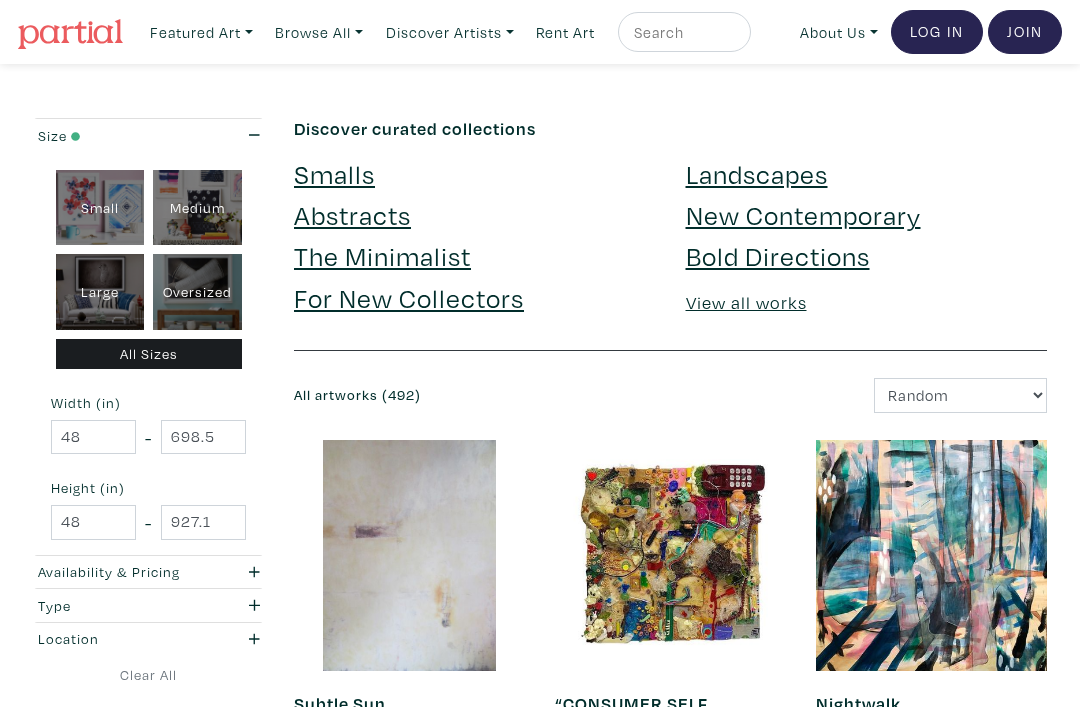 scroll, scrollTop: 0, scrollLeft: 0, axis: both 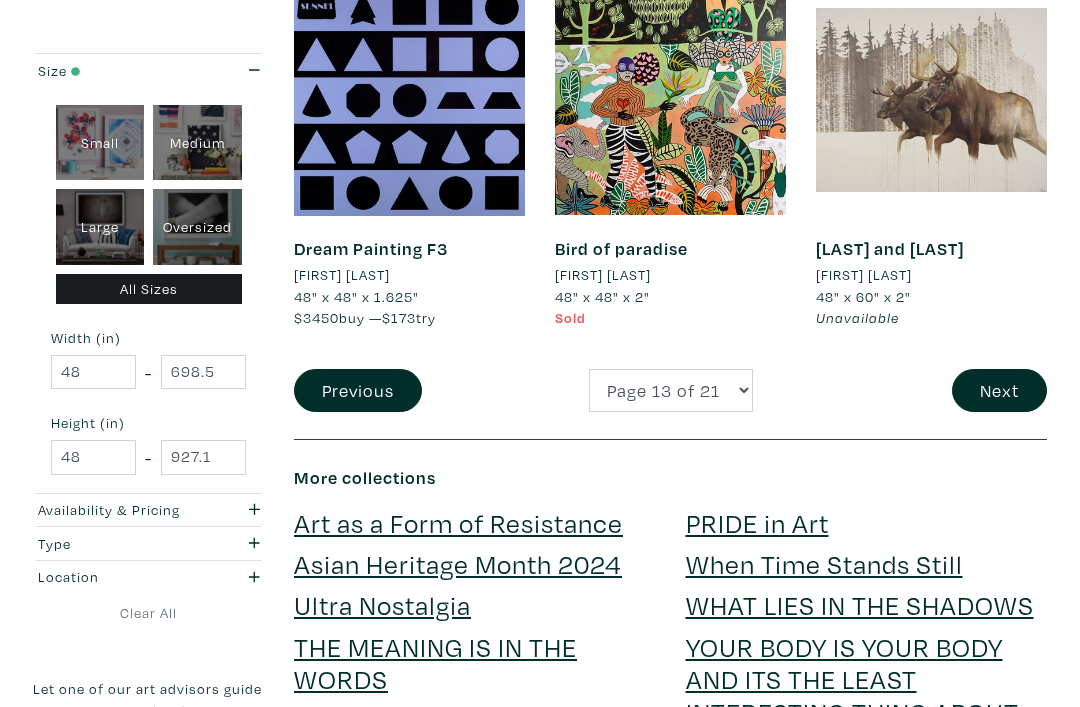 click on "Next" at bounding box center [999, 391] 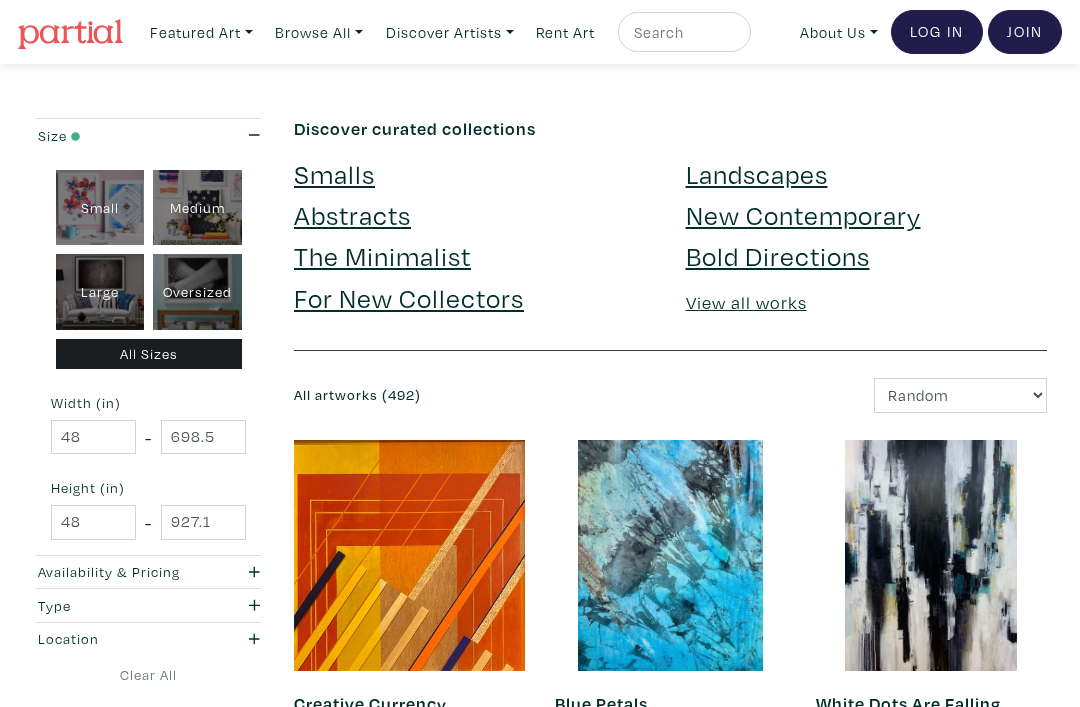 scroll, scrollTop: 0, scrollLeft: 0, axis: both 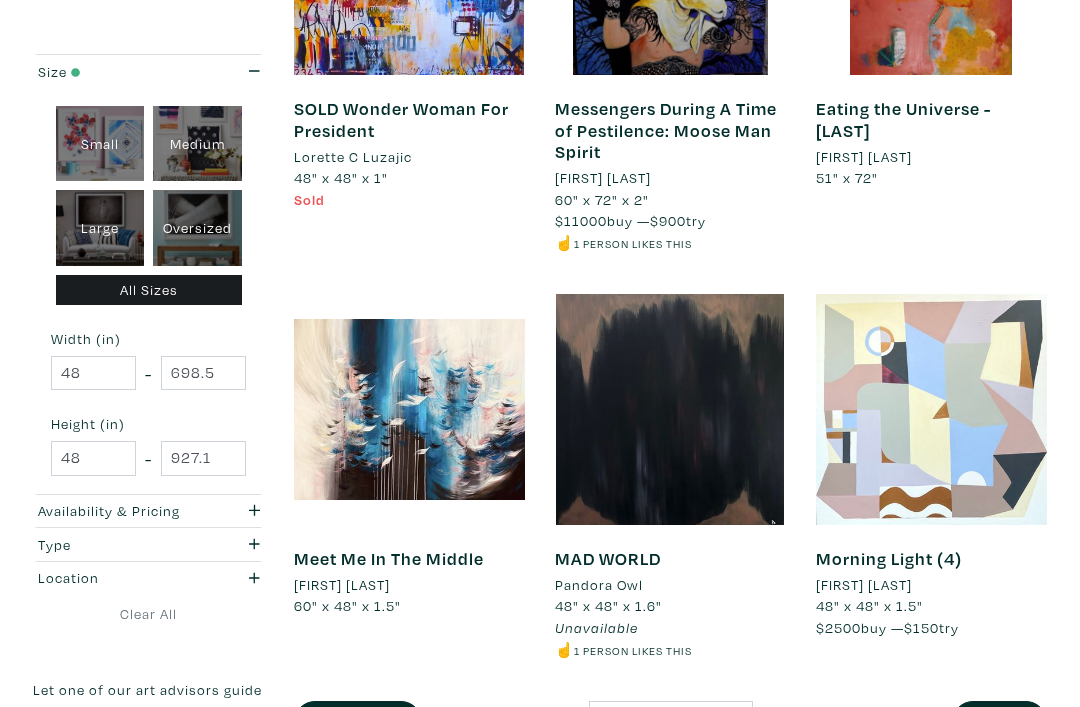 click on "Next" at bounding box center [999, 722] 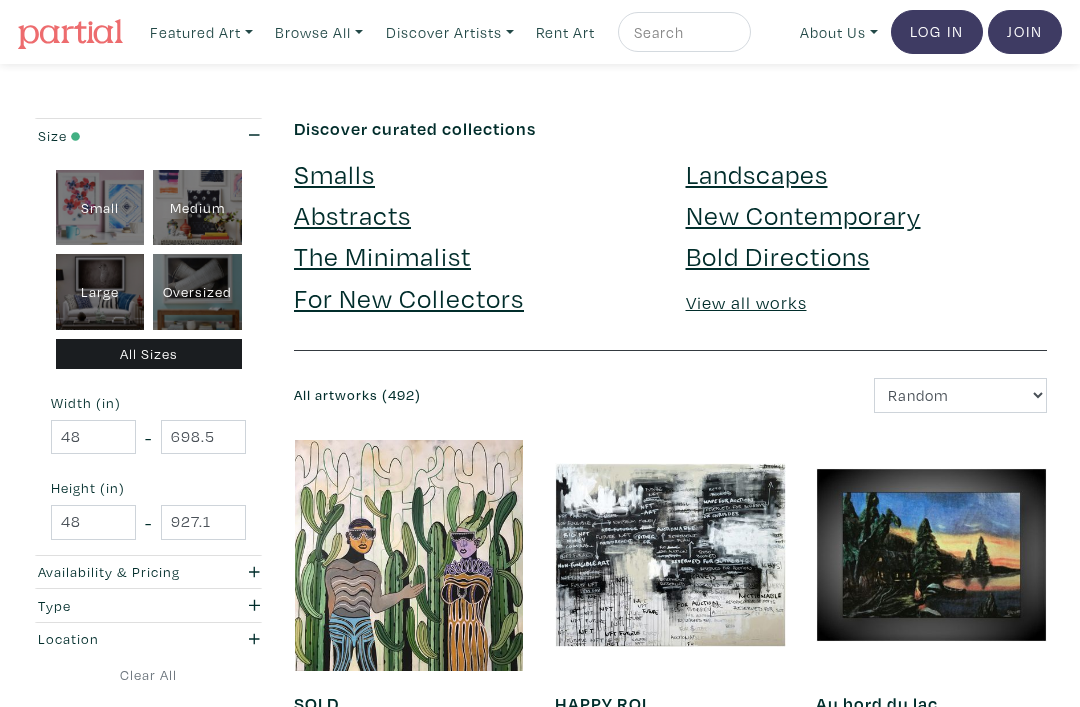 scroll, scrollTop: 0, scrollLeft: 0, axis: both 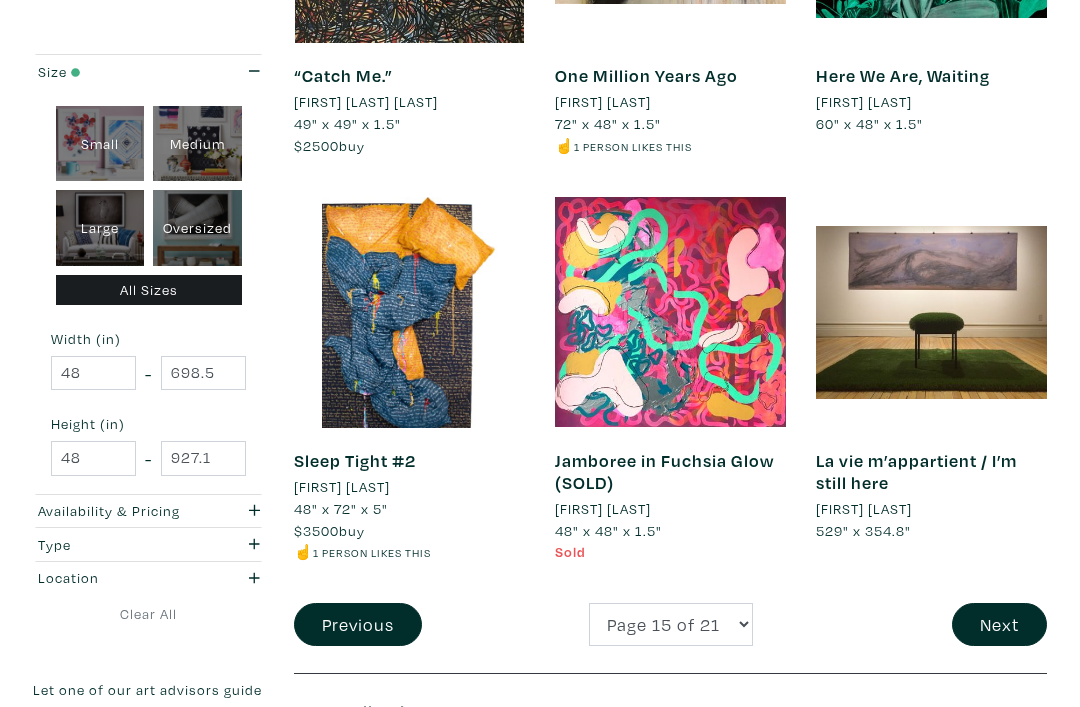 click on "Next" at bounding box center [999, 624] 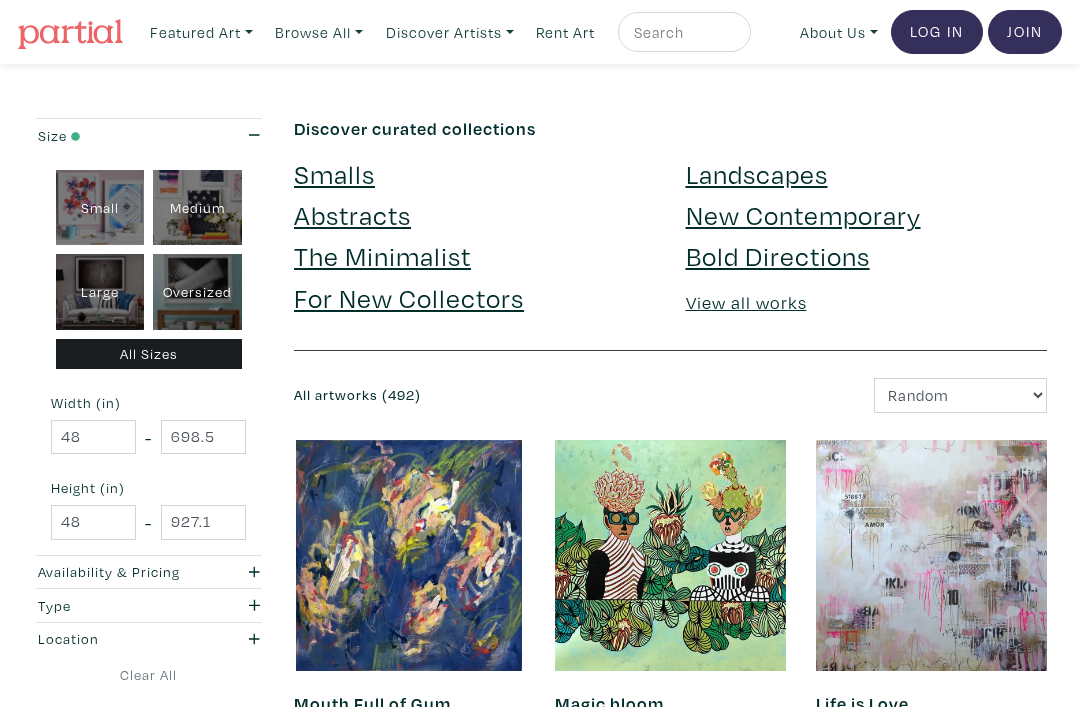 scroll, scrollTop: 0, scrollLeft: 0, axis: both 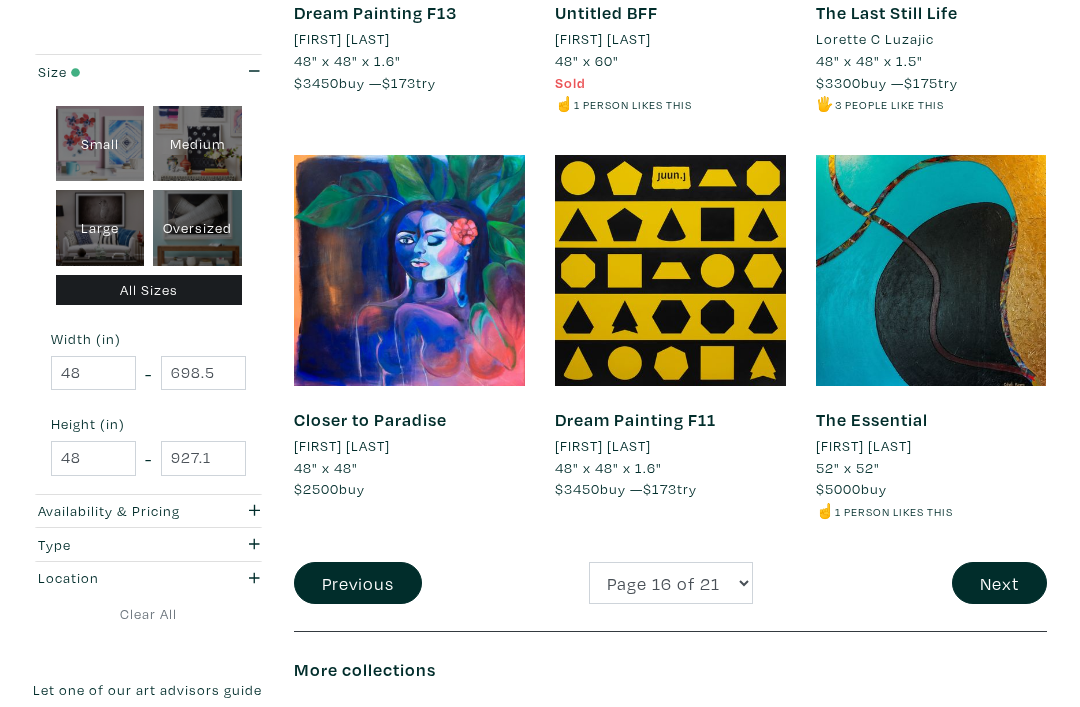 click on "Next" at bounding box center (999, 583) 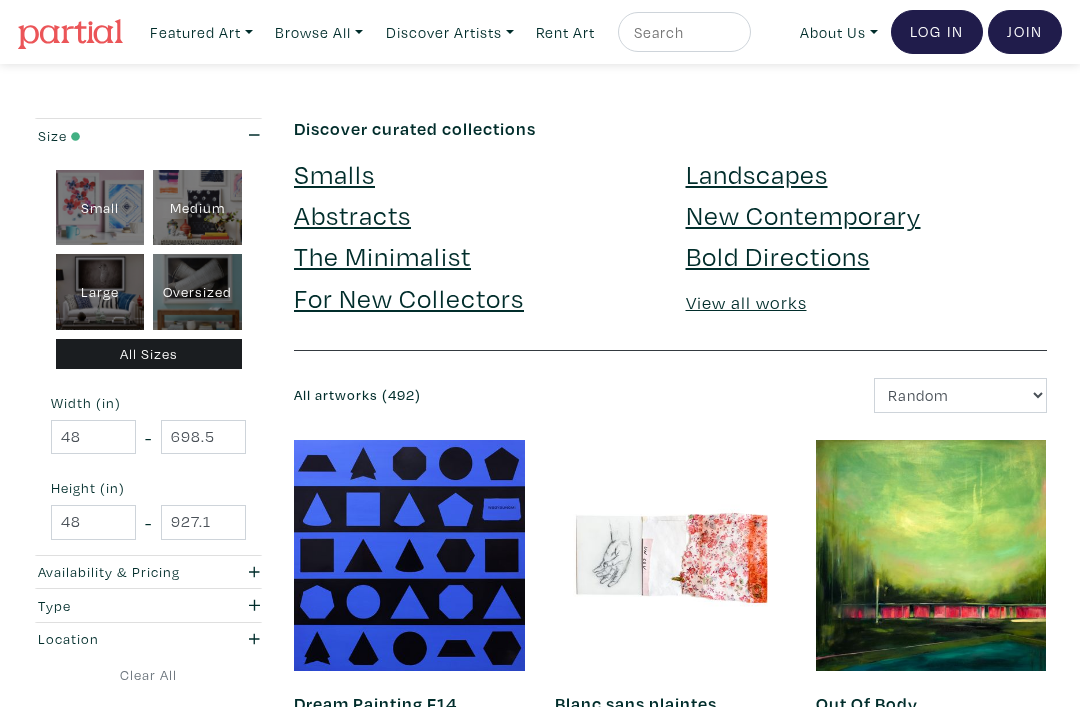 scroll, scrollTop: 0, scrollLeft: 0, axis: both 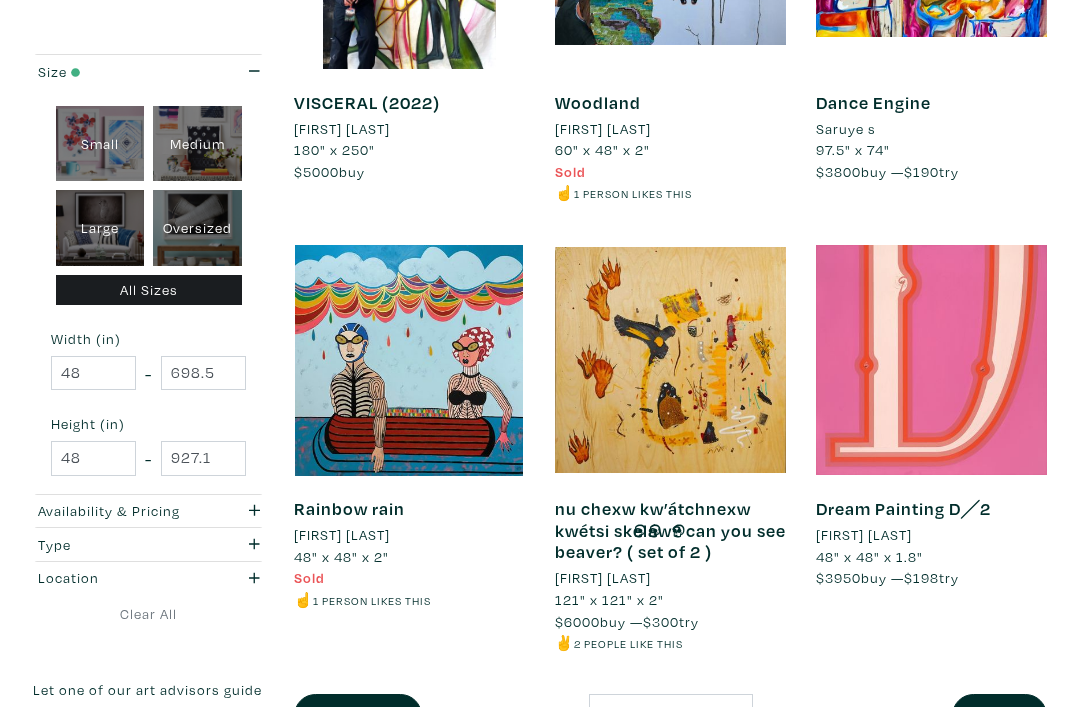 click on "Next" at bounding box center [999, 715] 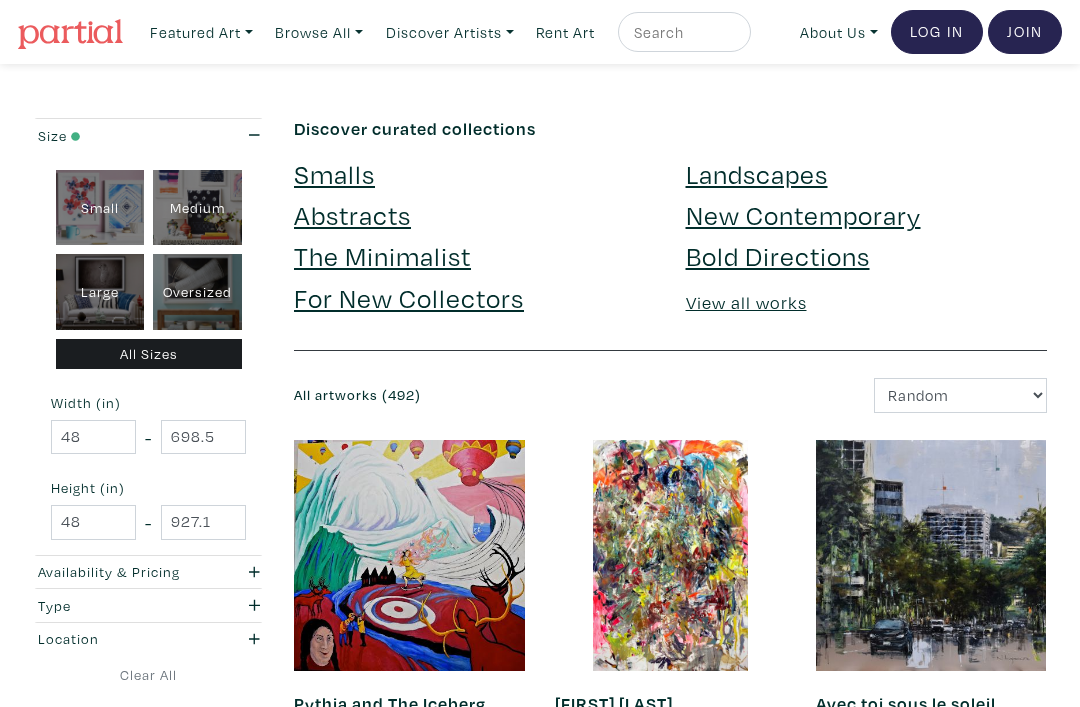 scroll, scrollTop: 0, scrollLeft: 0, axis: both 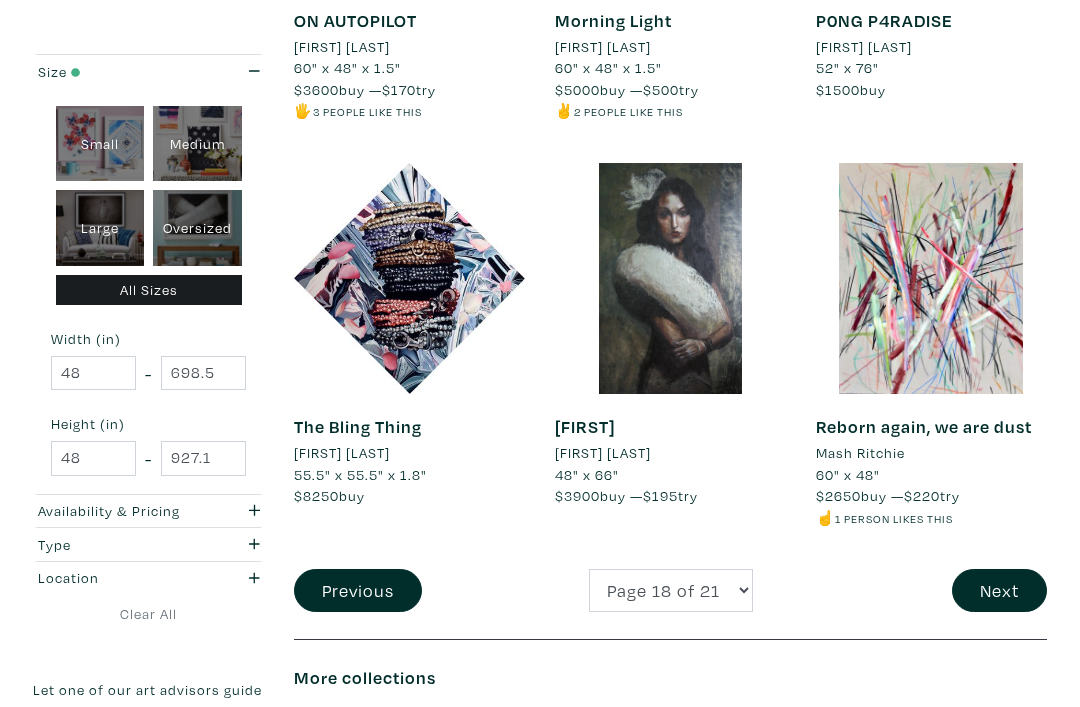 click on "Next" at bounding box center (999, 590) 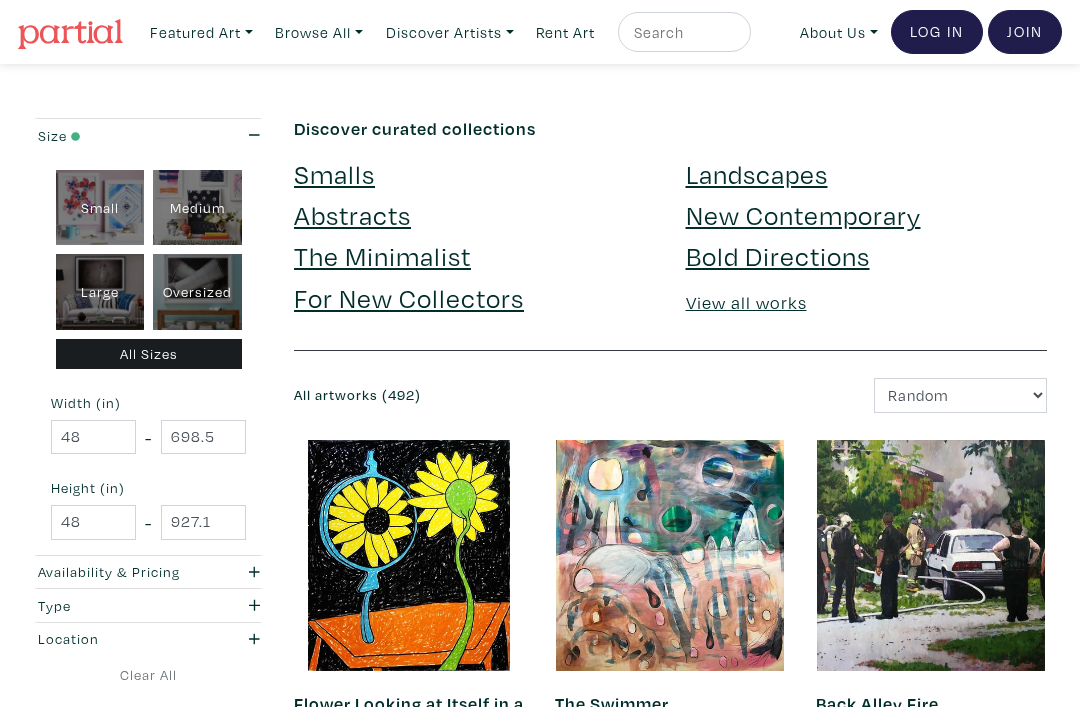 scroll, scrollTop: 0, scrollLeft: 0, axis: both 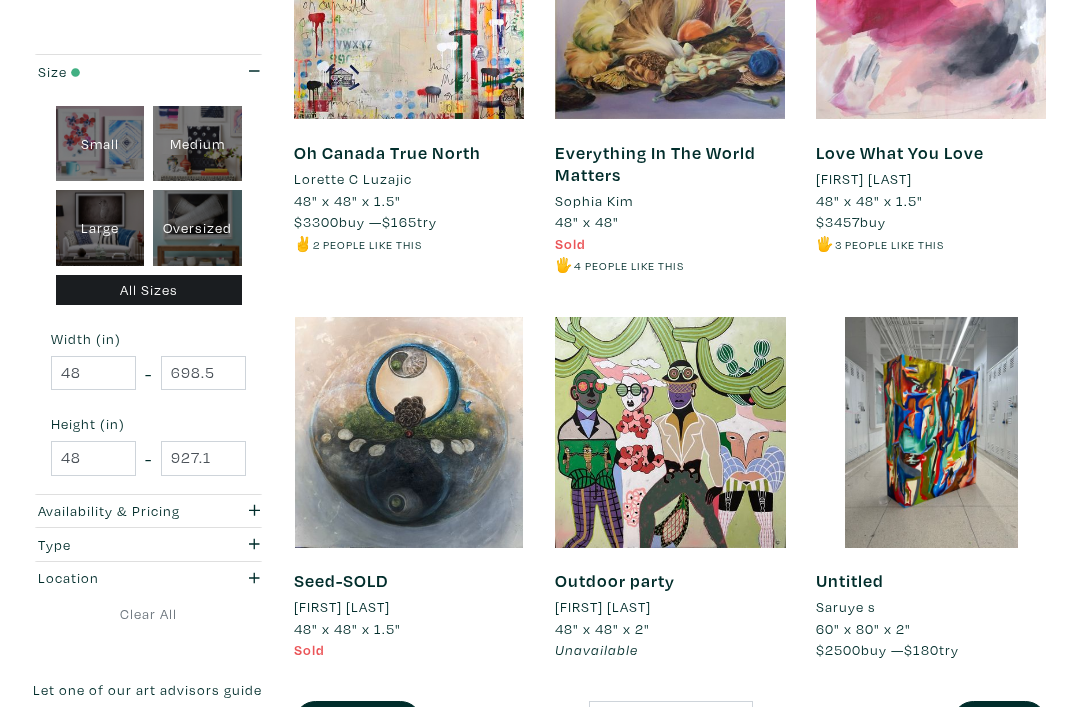 click on "Next" at bounding box center (999, 722) 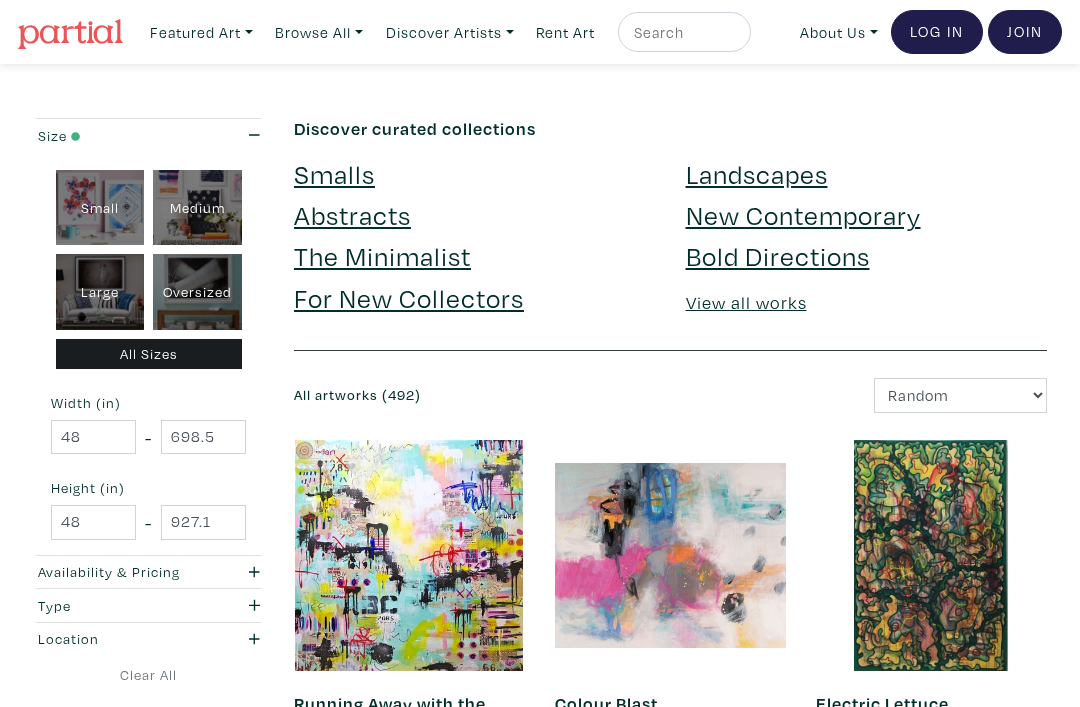 scroll, scrollTop: 0, scrollLeft: 0, axis: both 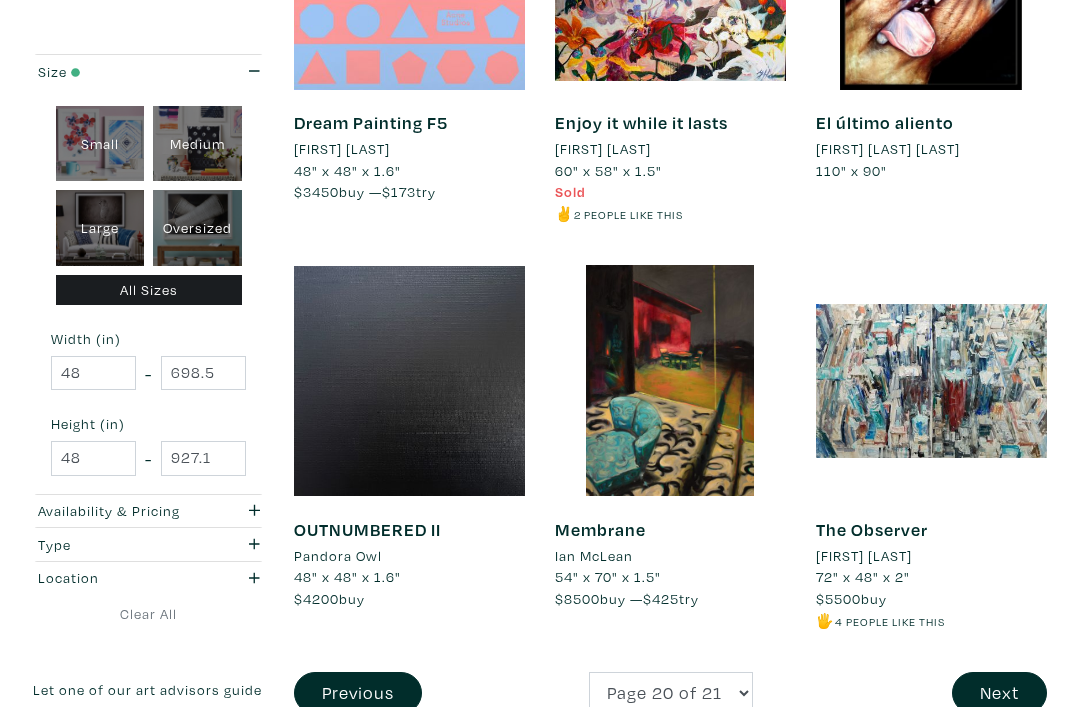 click on "Next" at bounding box center (999, 693) 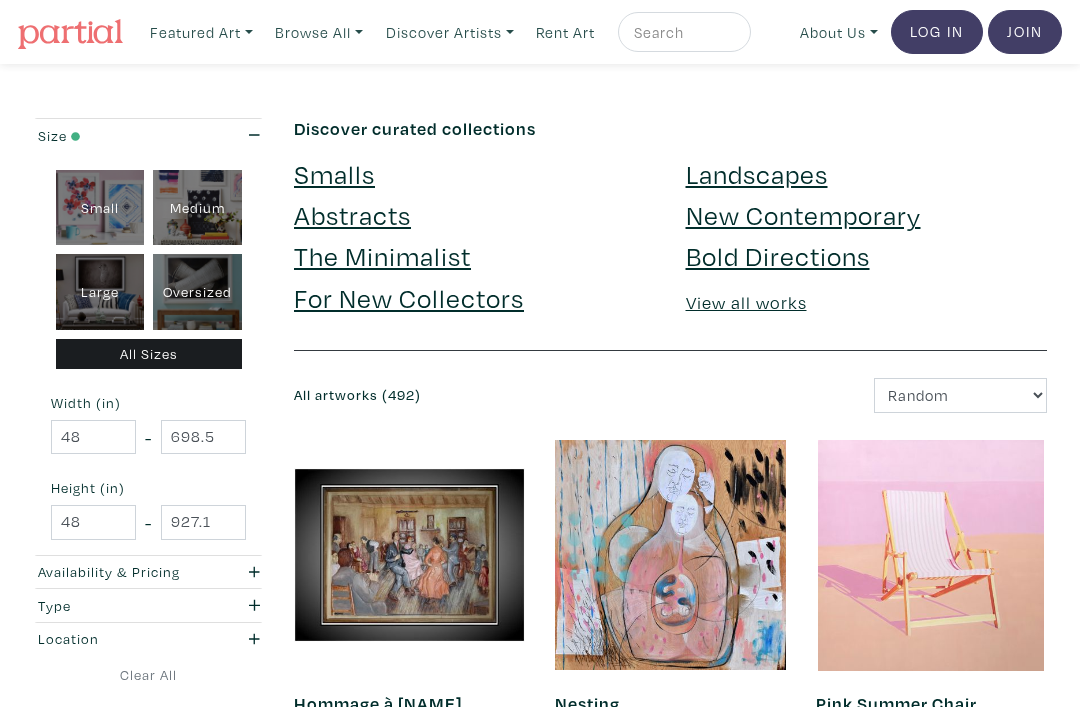 scroll, scrollTop: 0, scrollLeft: 0, axis: both 